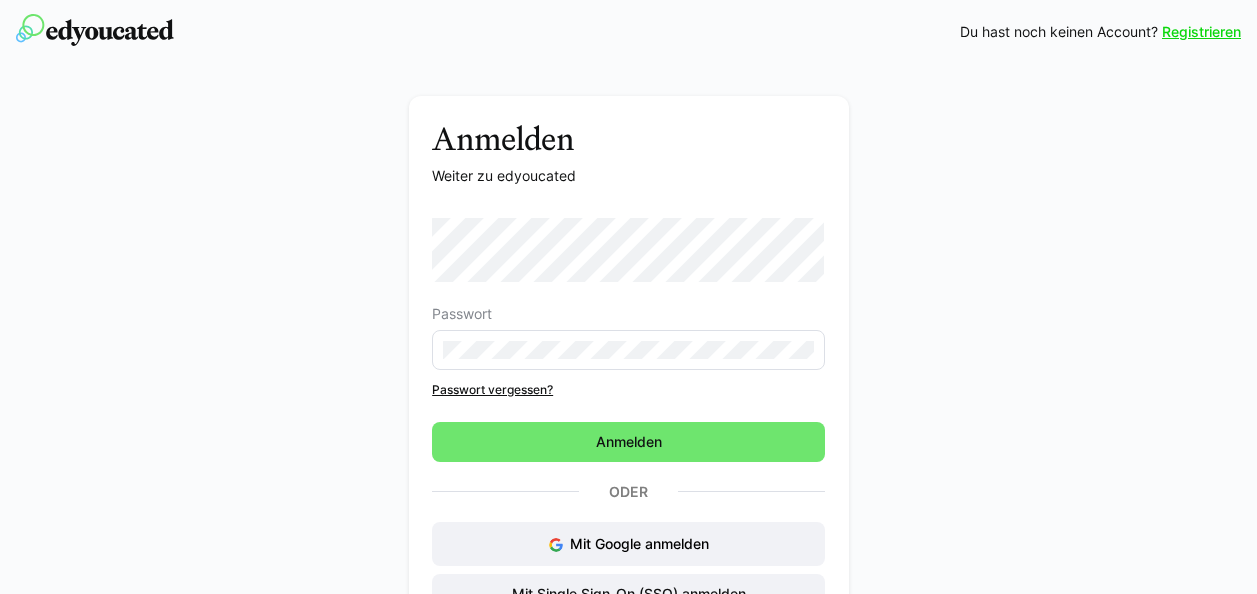 scroll, scrollTop: 0, scrollLeft: 0, axis: both 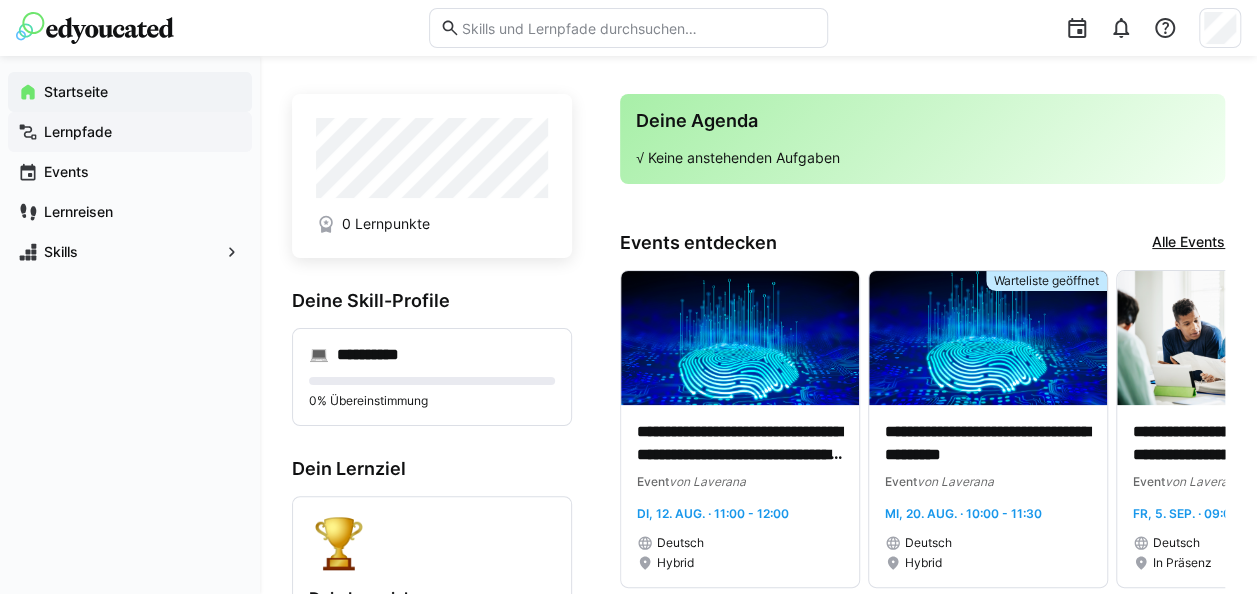 click on "Lernpfade" 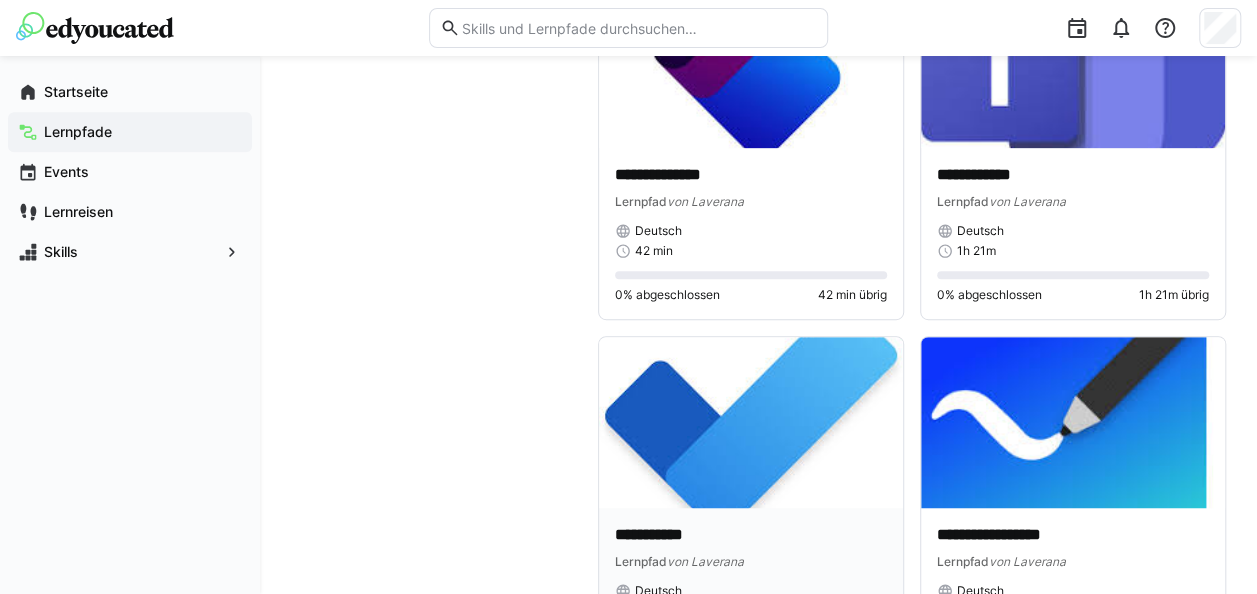 scroll, scrollTop: 8102, scrollLeft: 0, axis: vertical 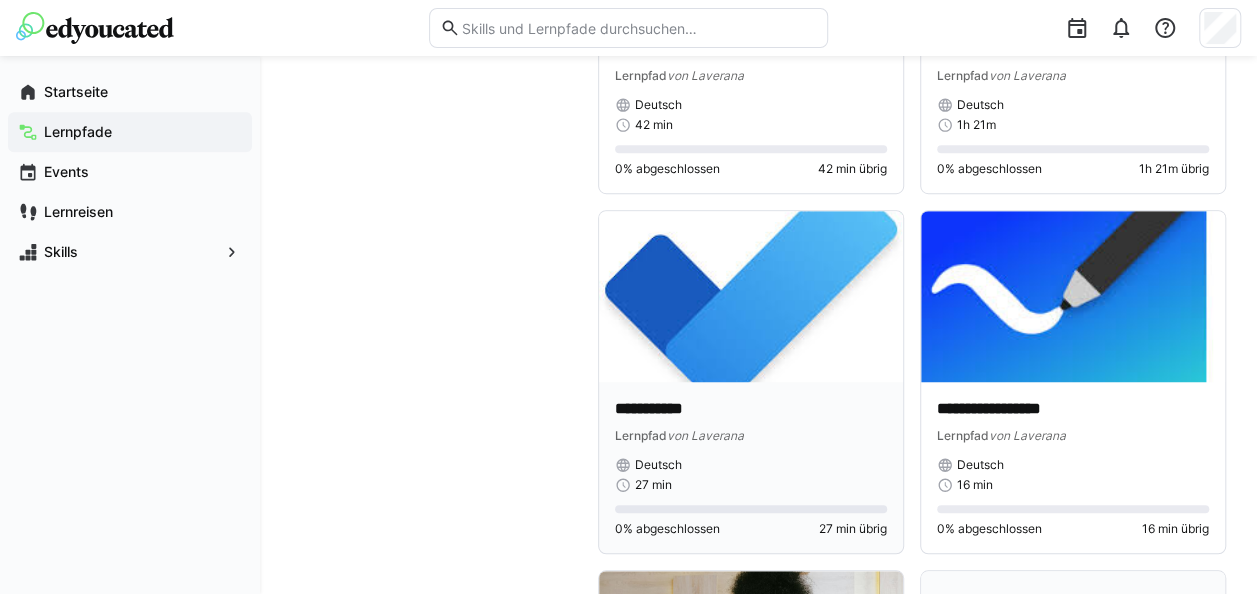 click on "Lernpfad von [COMPANY]" 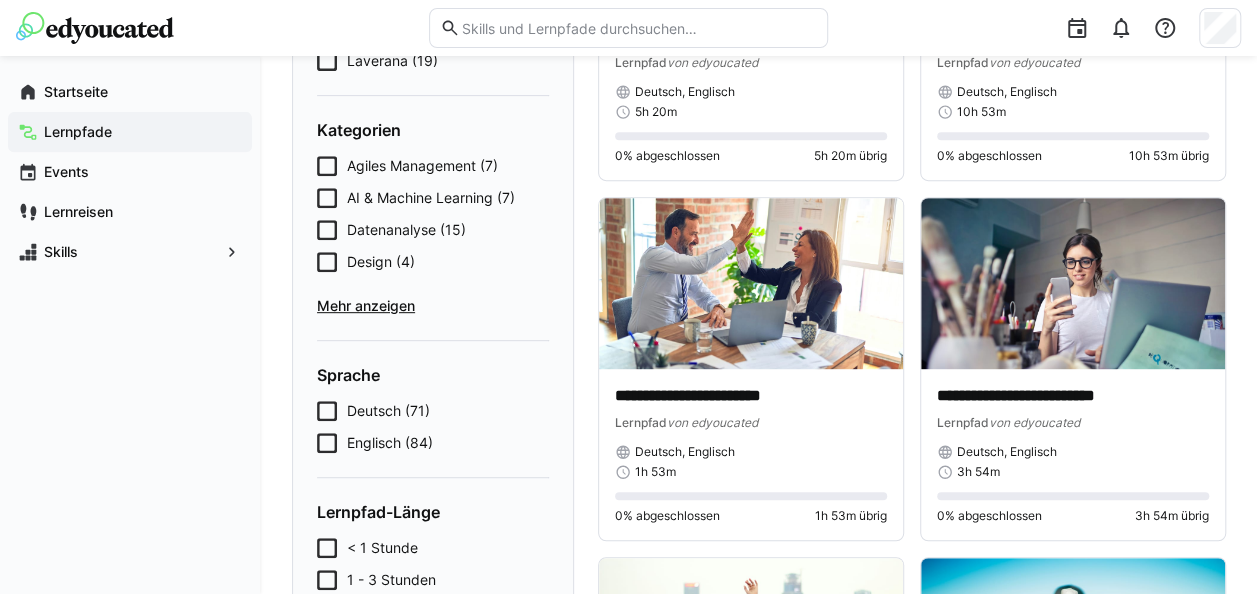 scroll, scrollTop: 383, scrollLeft: 0, axis: vertical 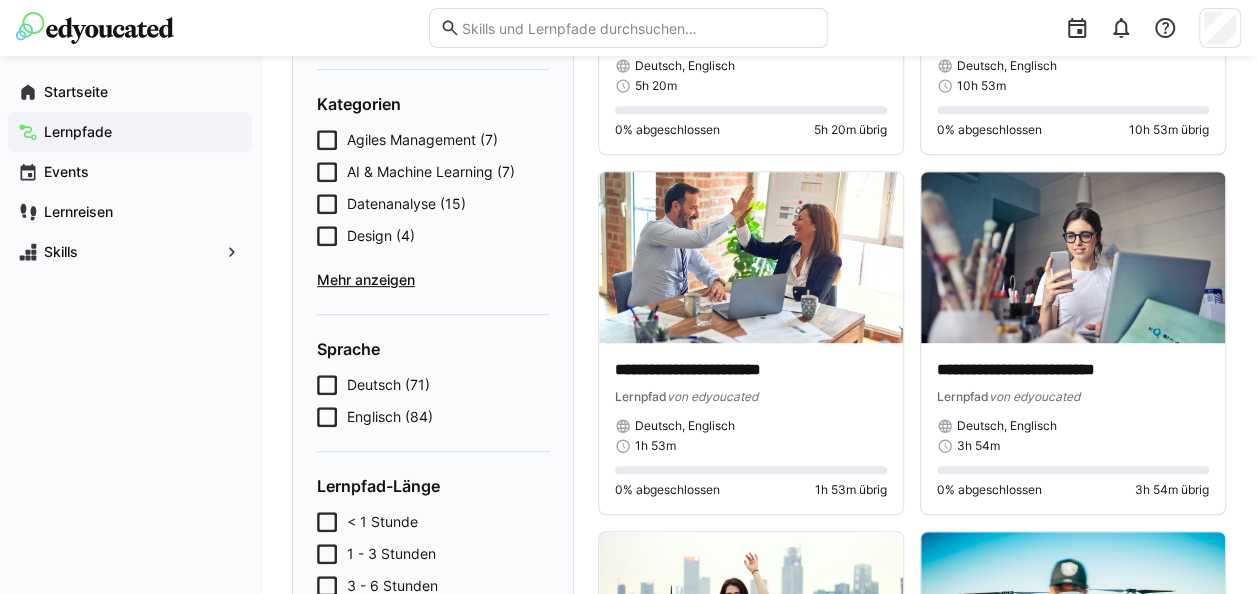 click on "Mehr anzeigen" 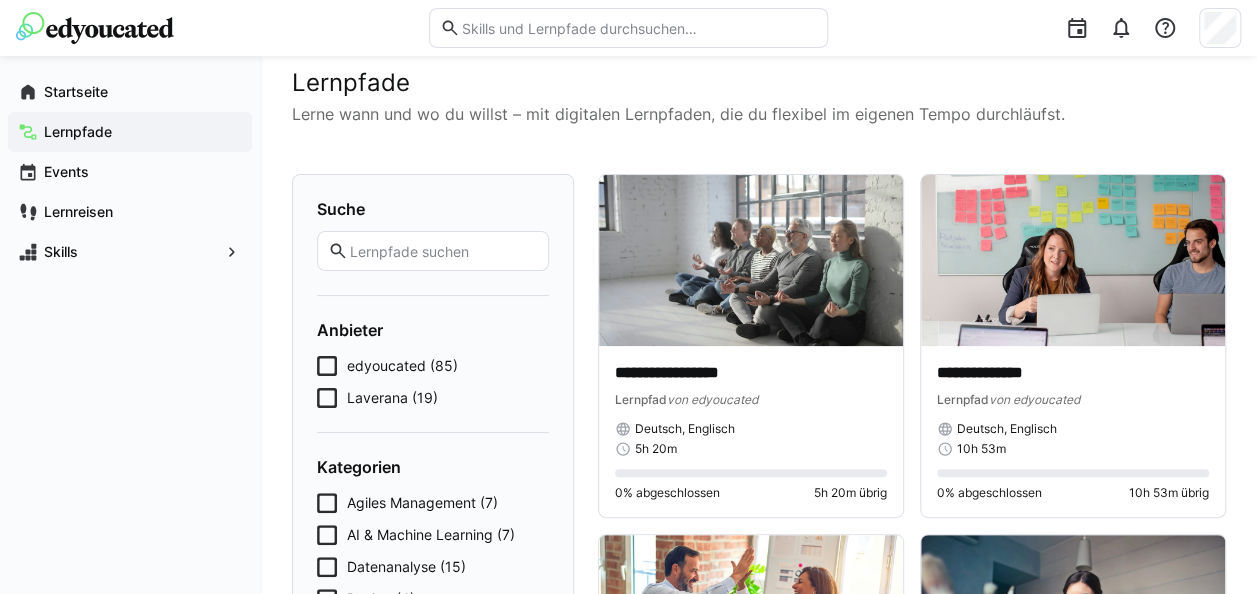 scroll, scrollTop: 21, scrollLeft: 0, axis: vertical 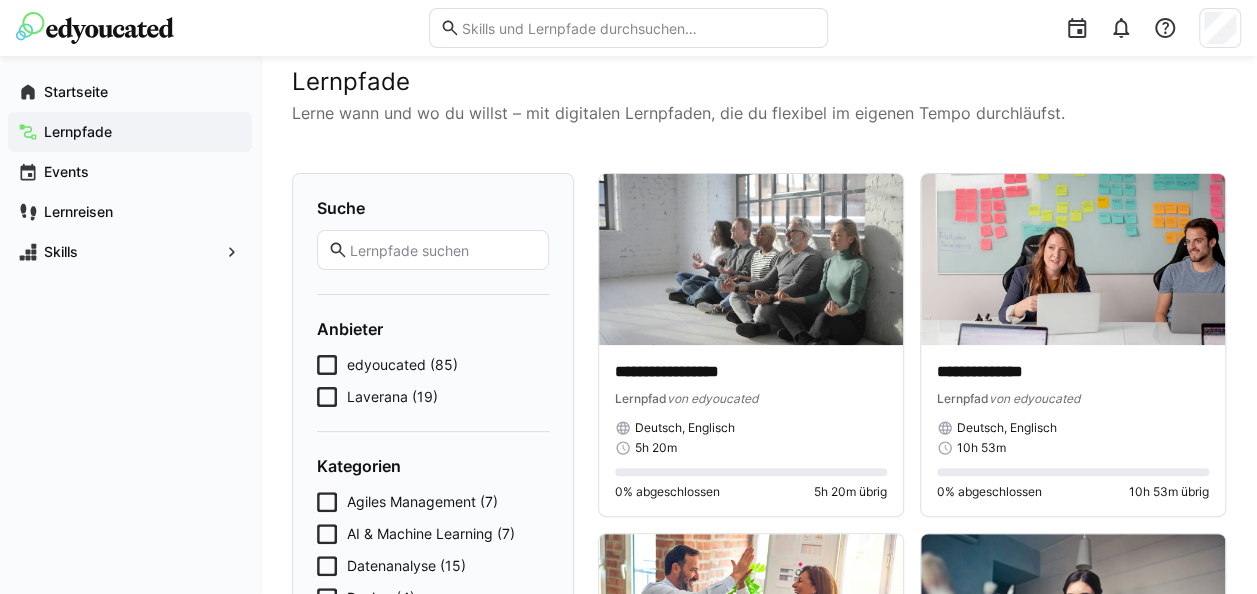 click 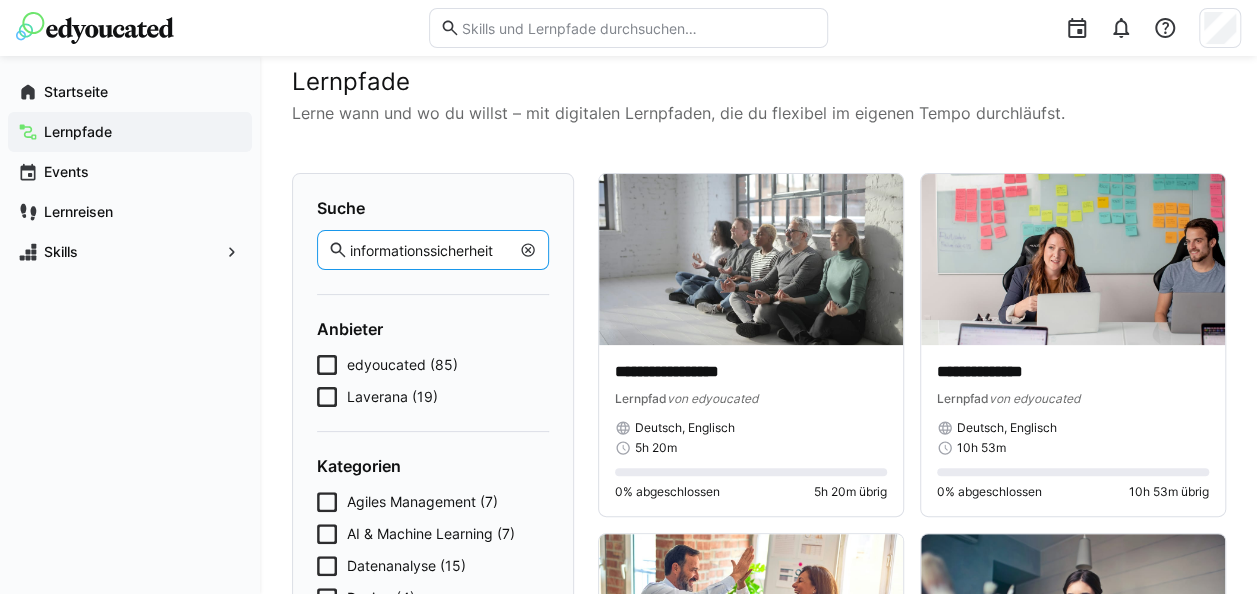 type on "informationssicherheit" 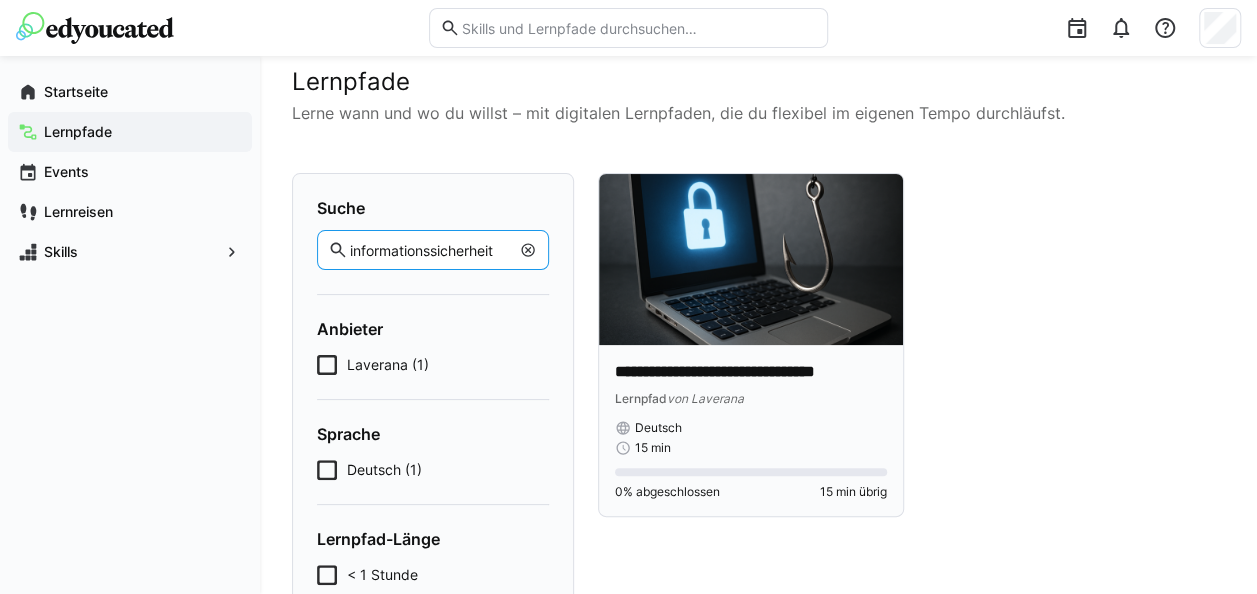 click 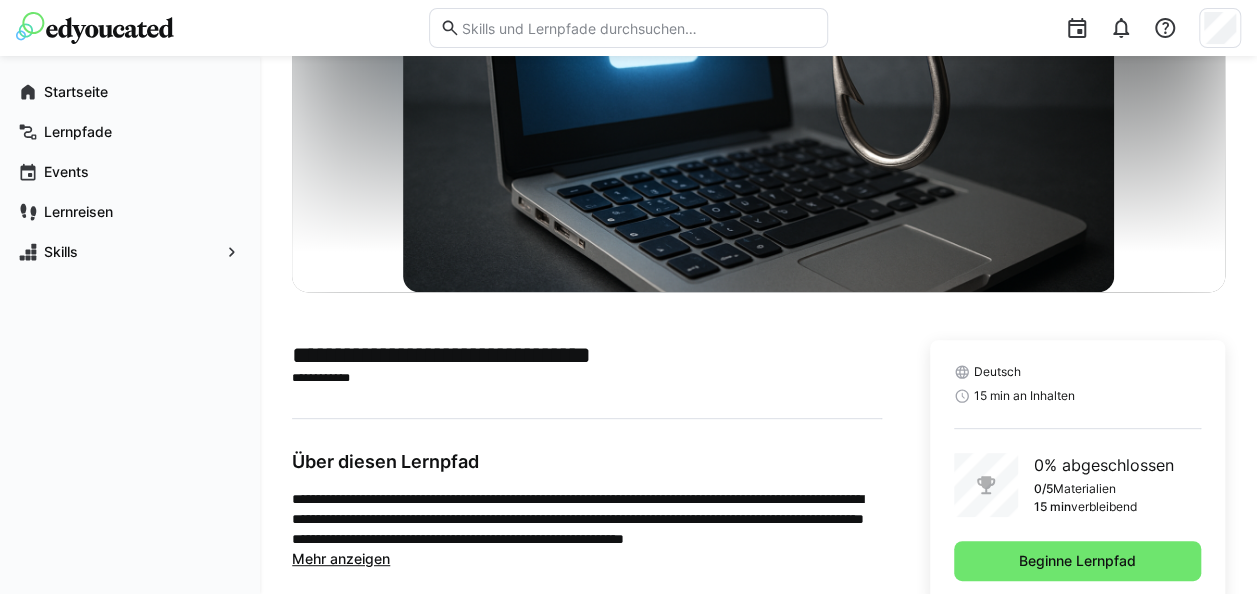 scroll, scrollTop: 238, scrollLeft: 0, axis: vertical 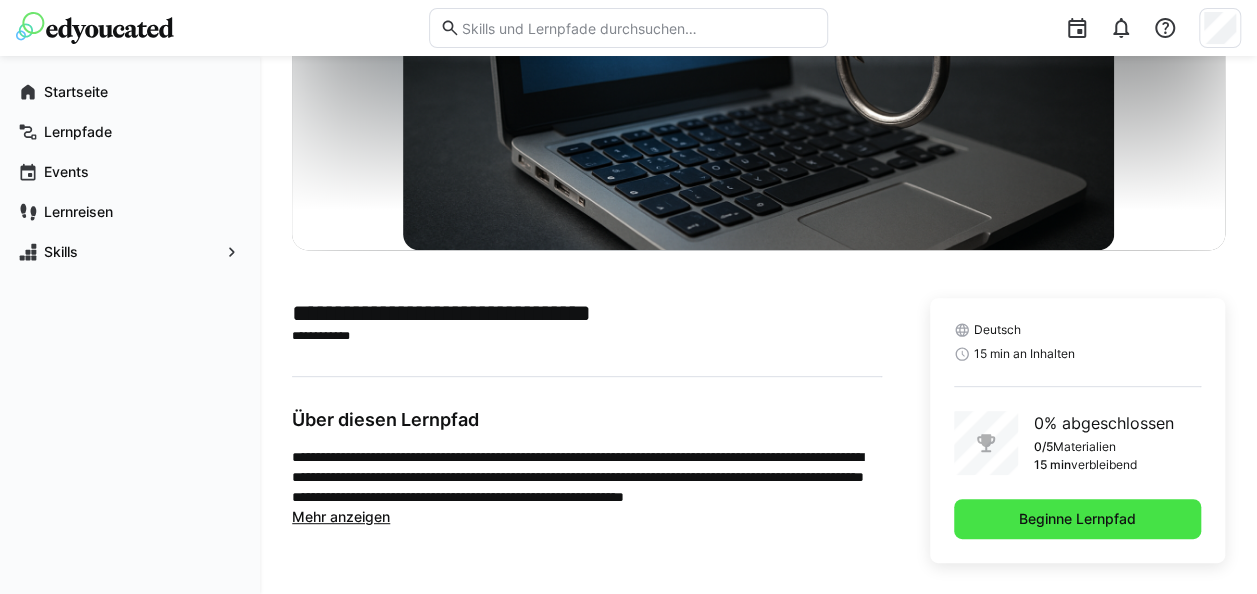 click on "Beginne Lernpfad" 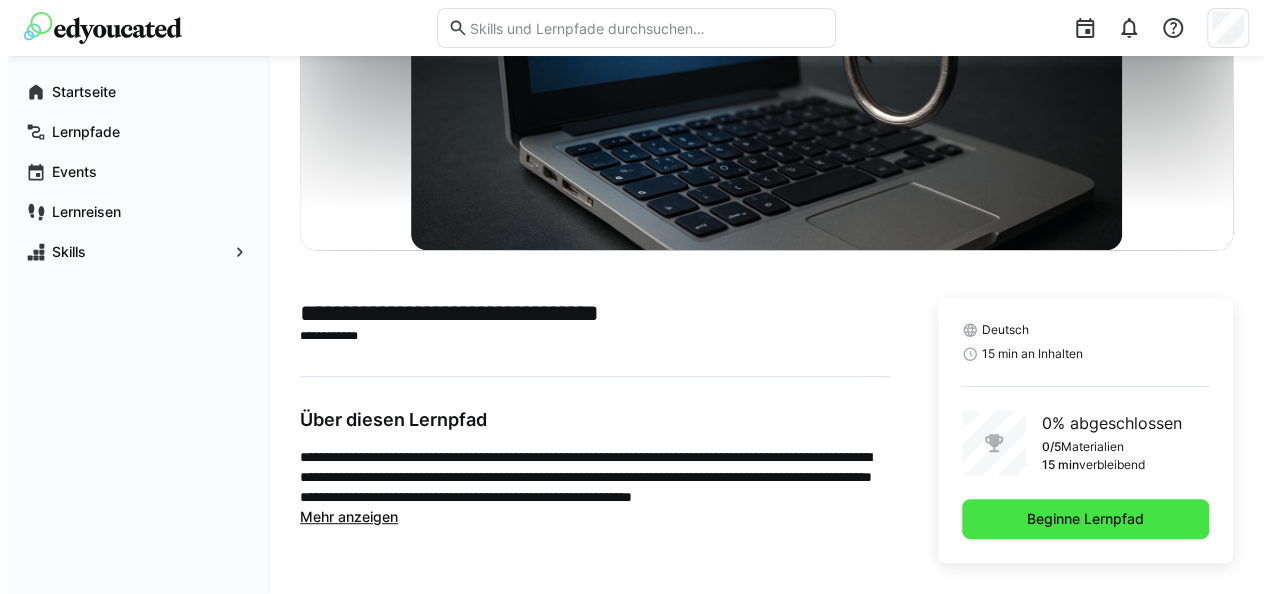 scroll, scrollTop: 0, scrollLeft: 0, axis: both 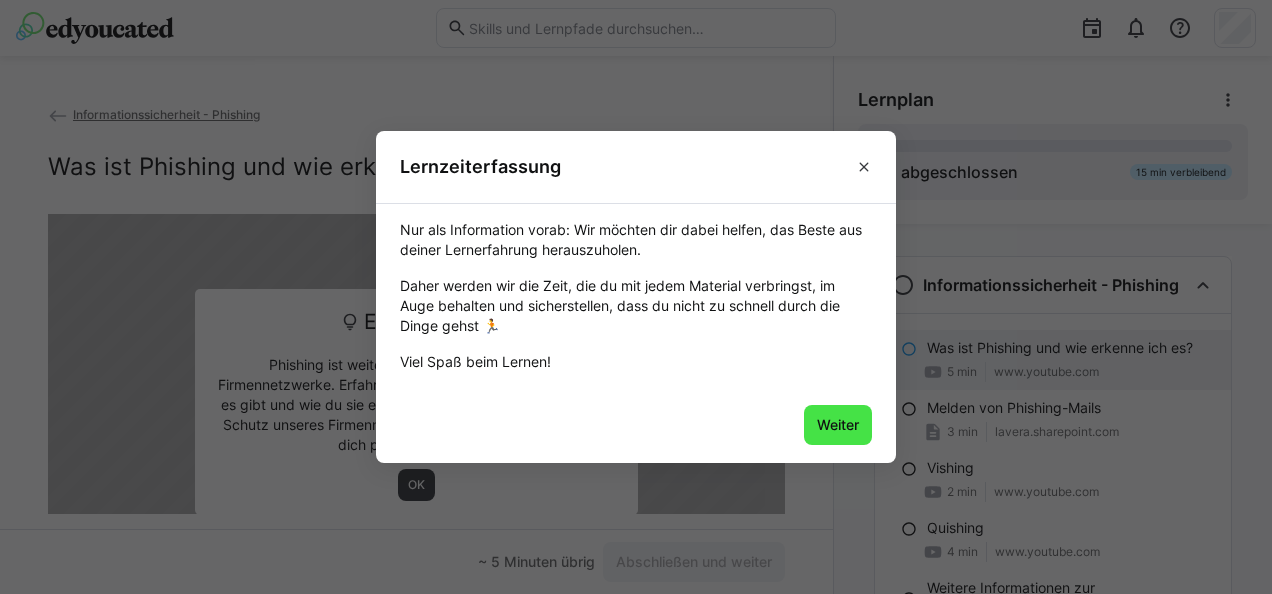 click on "Weiter" 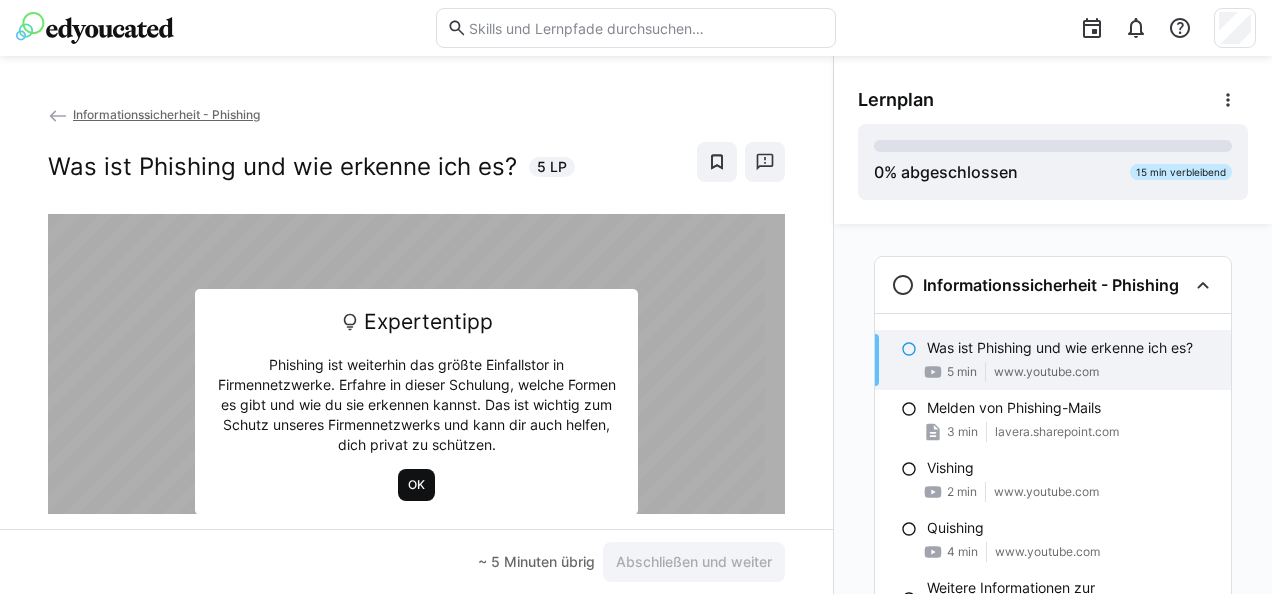 click on "OK" 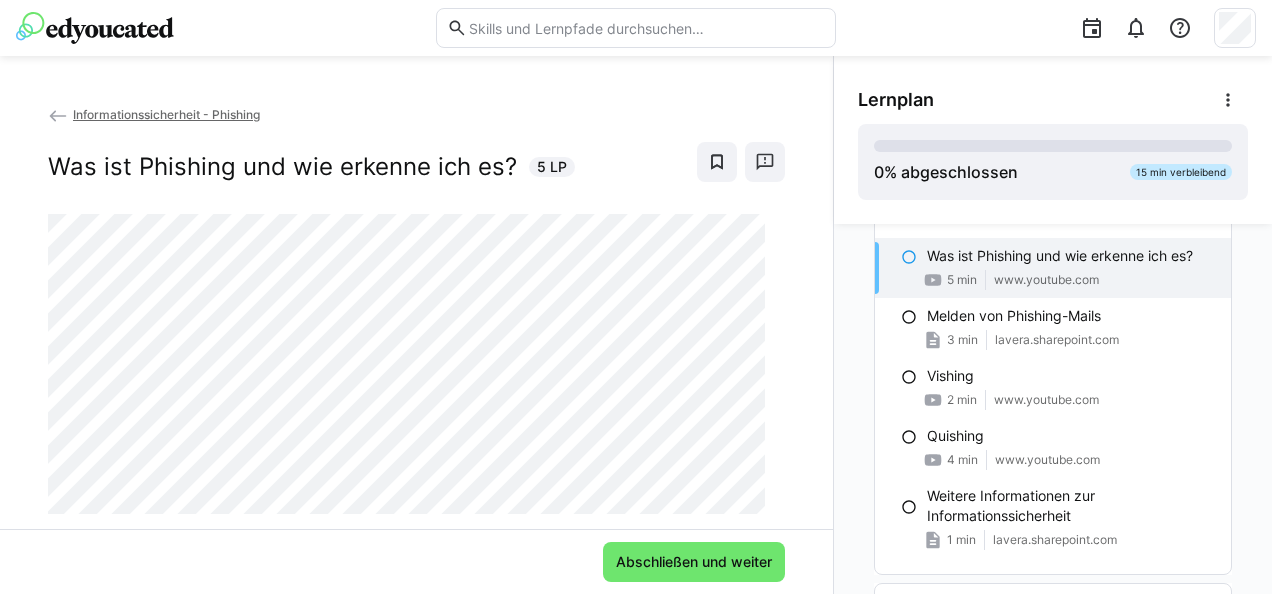scroll, scrollTop: 91, scrollLeft: 0, axis: vertical 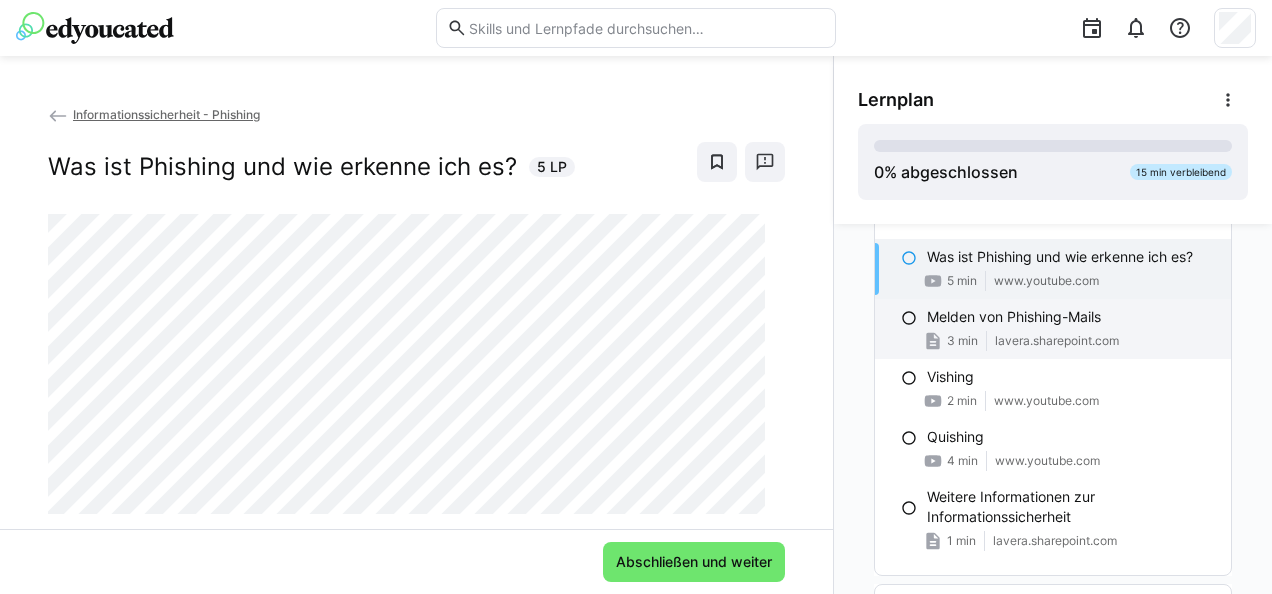 click on "Melden von Phishing-Mails" 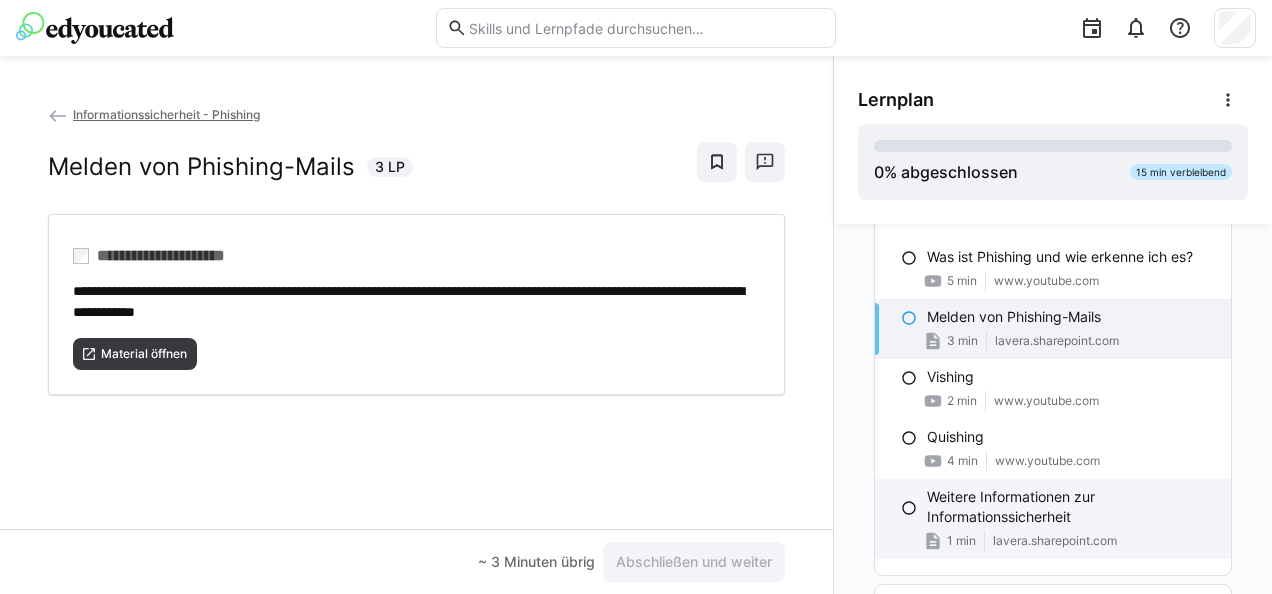 click on "Weitere Informationen zur Informationssicherheit" 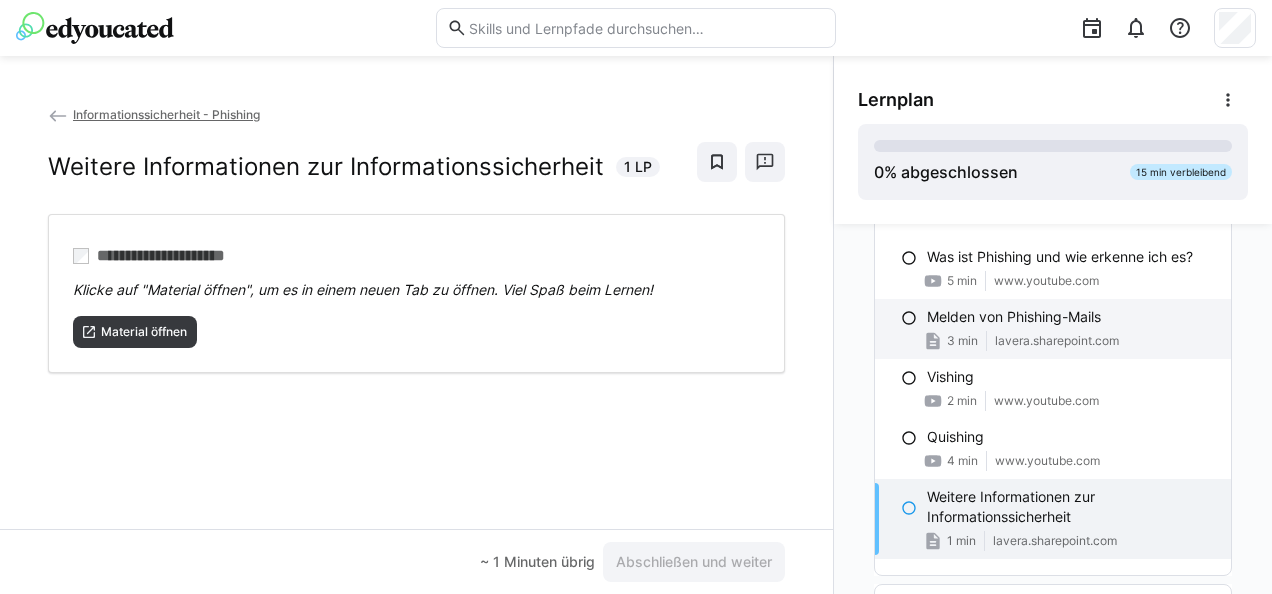 click on "Melden von Phishing-Mails" 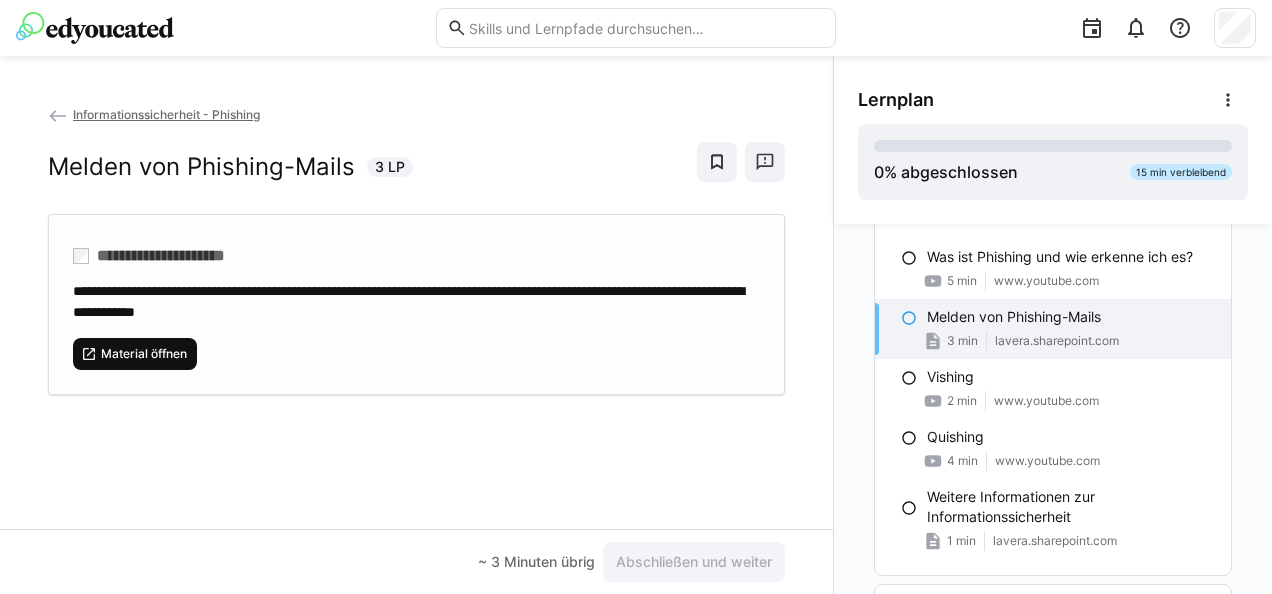 click on "Material öffnen" 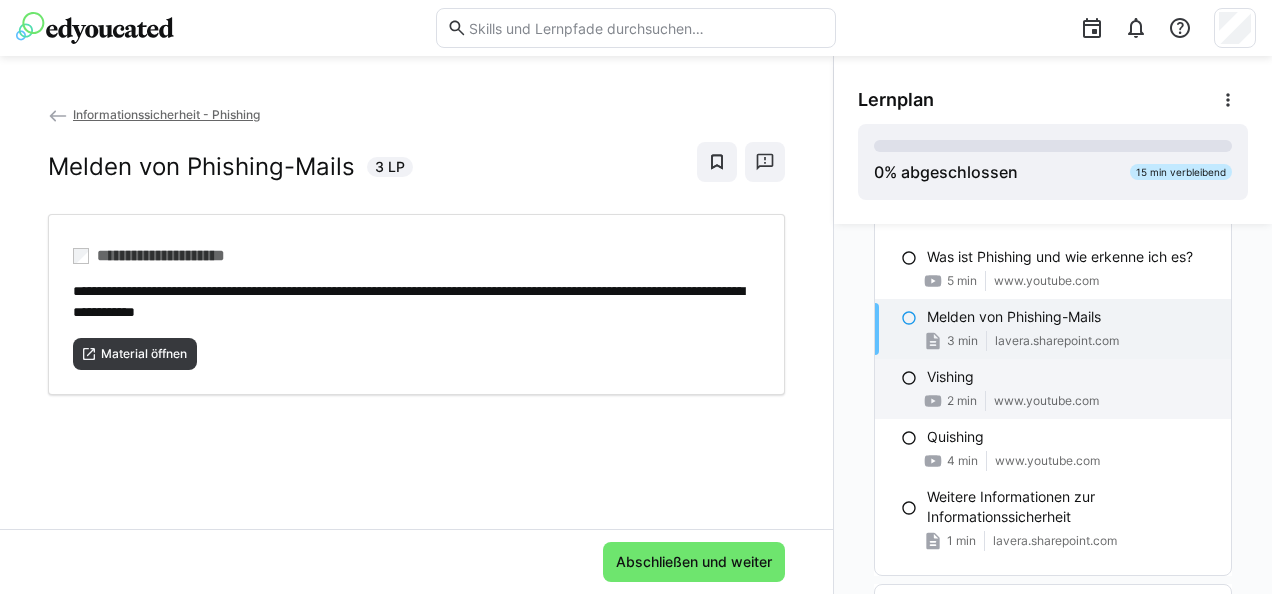 click on "Vishing
2 min [DOMAIN]" 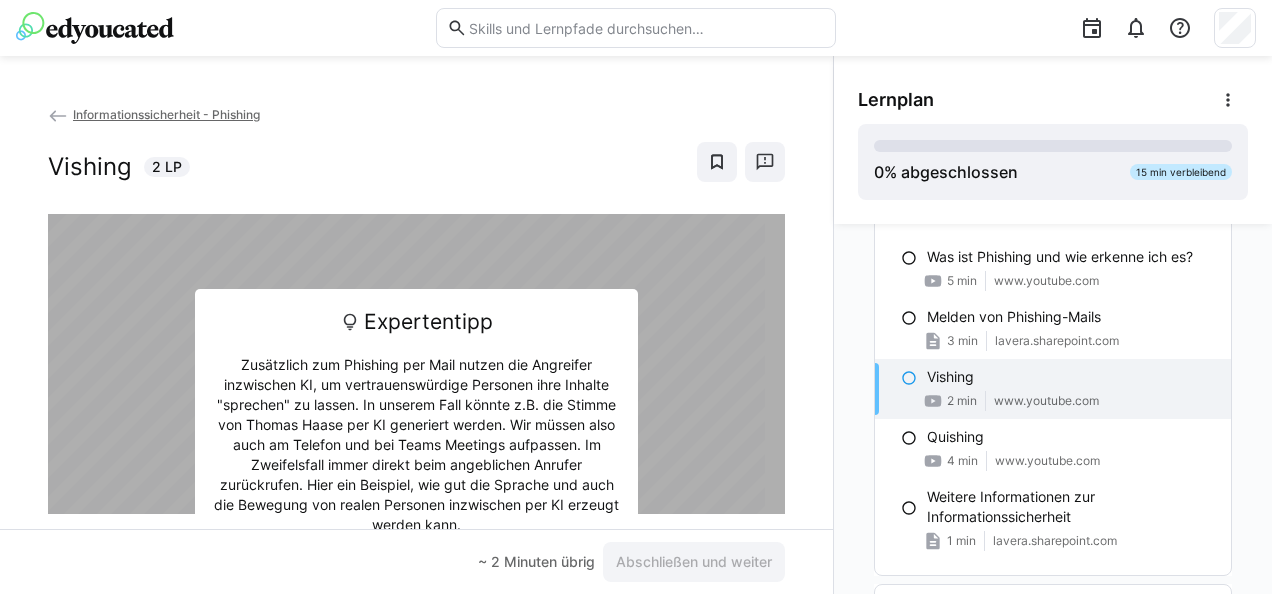 scroll, scrollTop: 63, scrollLeft: 0, axis: vertical 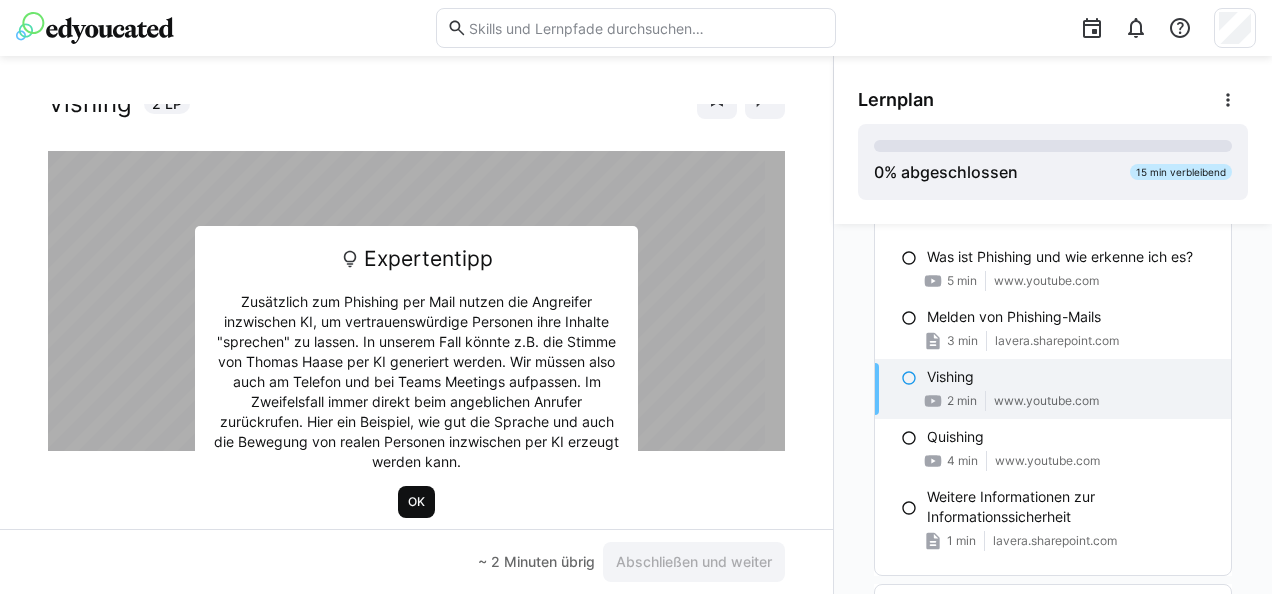 click on "OK" 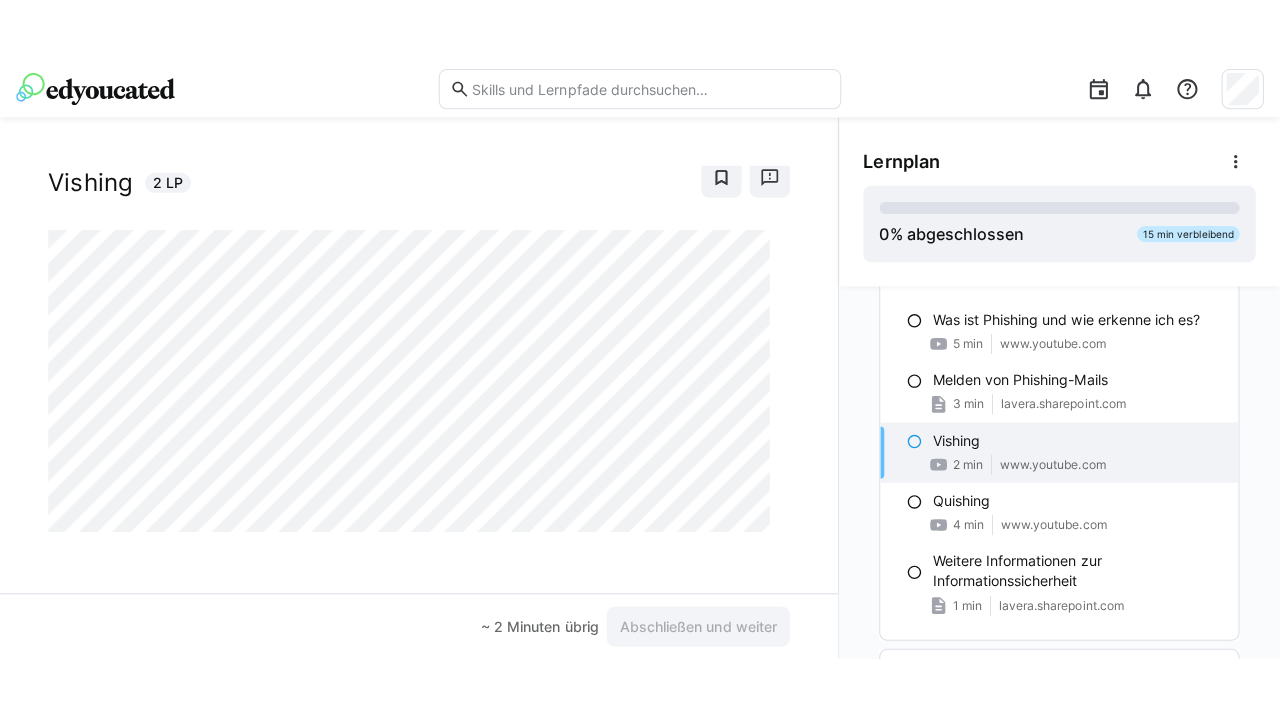 scroll, scrollTop: 28, scrollLeft: 0, axis: vertical 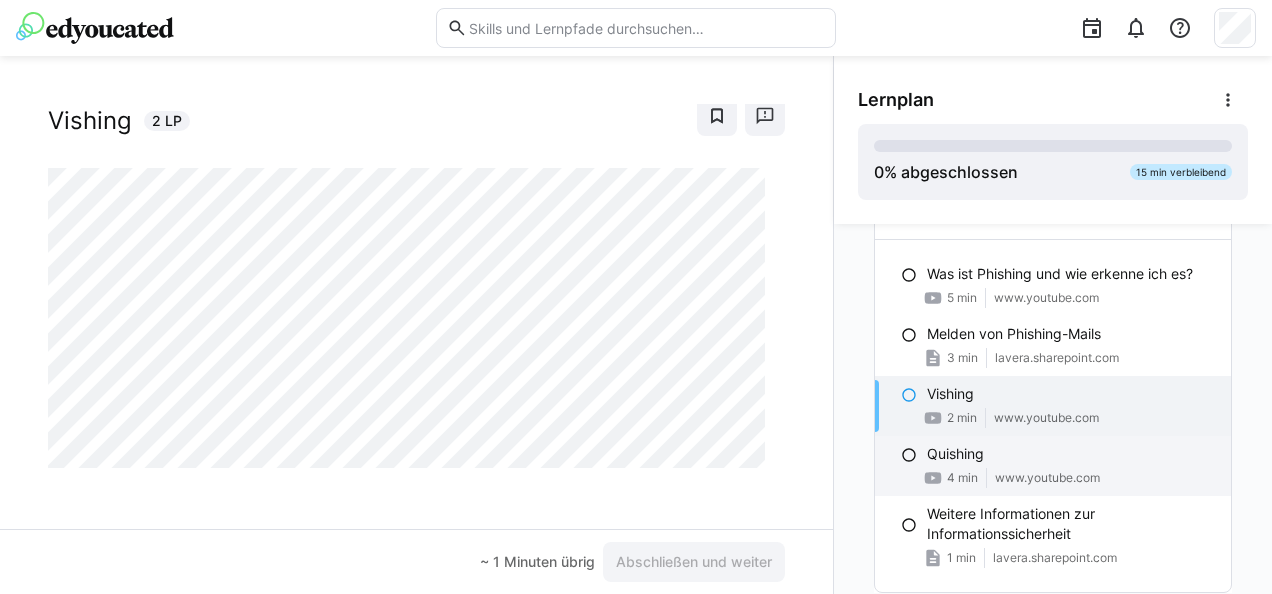 click on "Quishing" 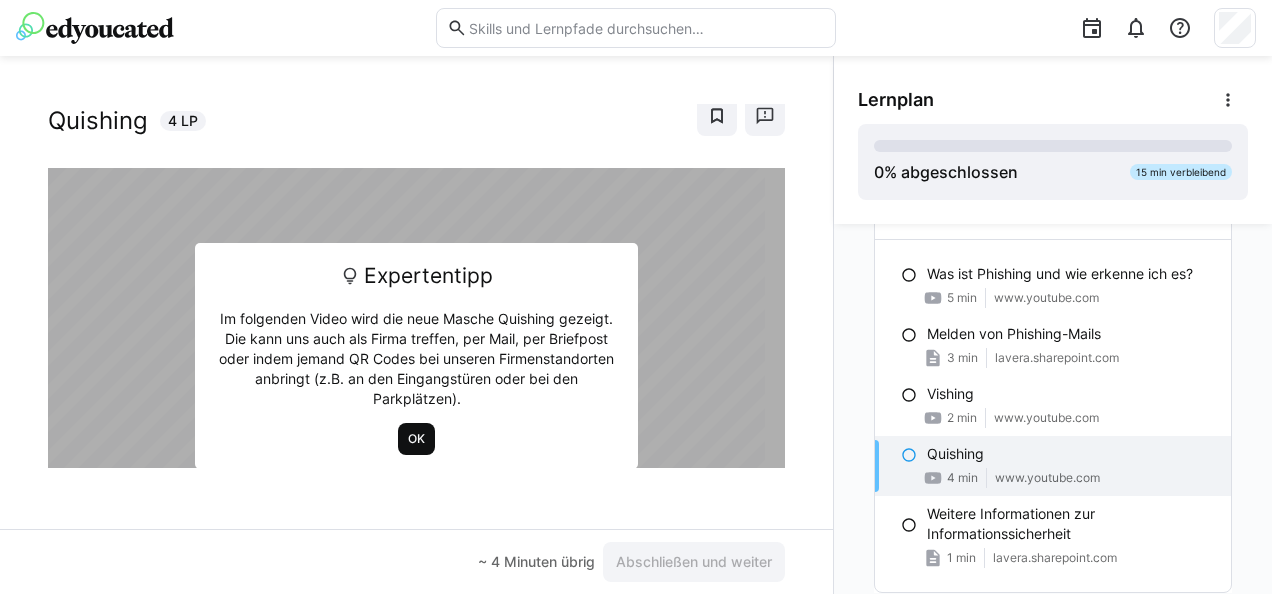 click on "OK" 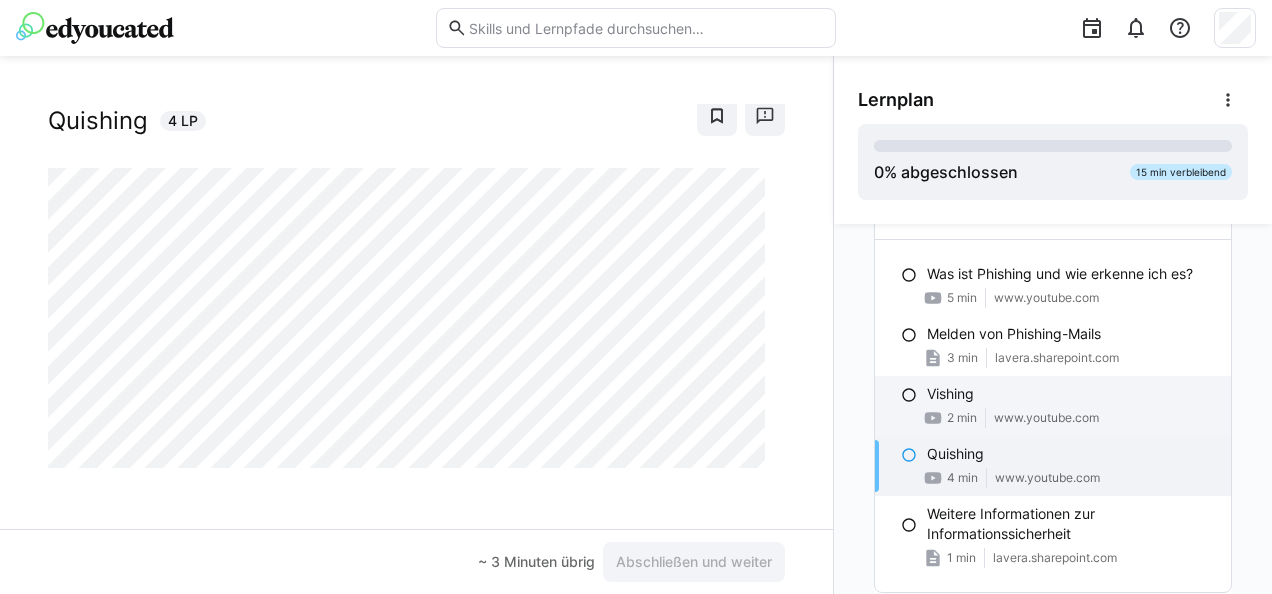 click 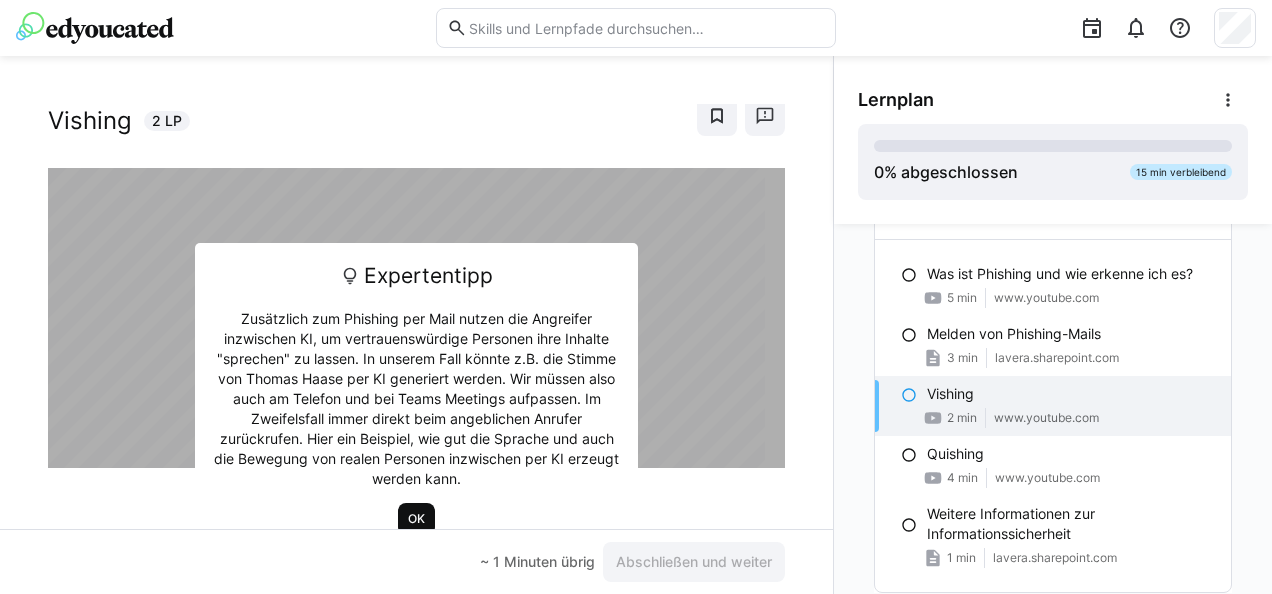 click on "OK" 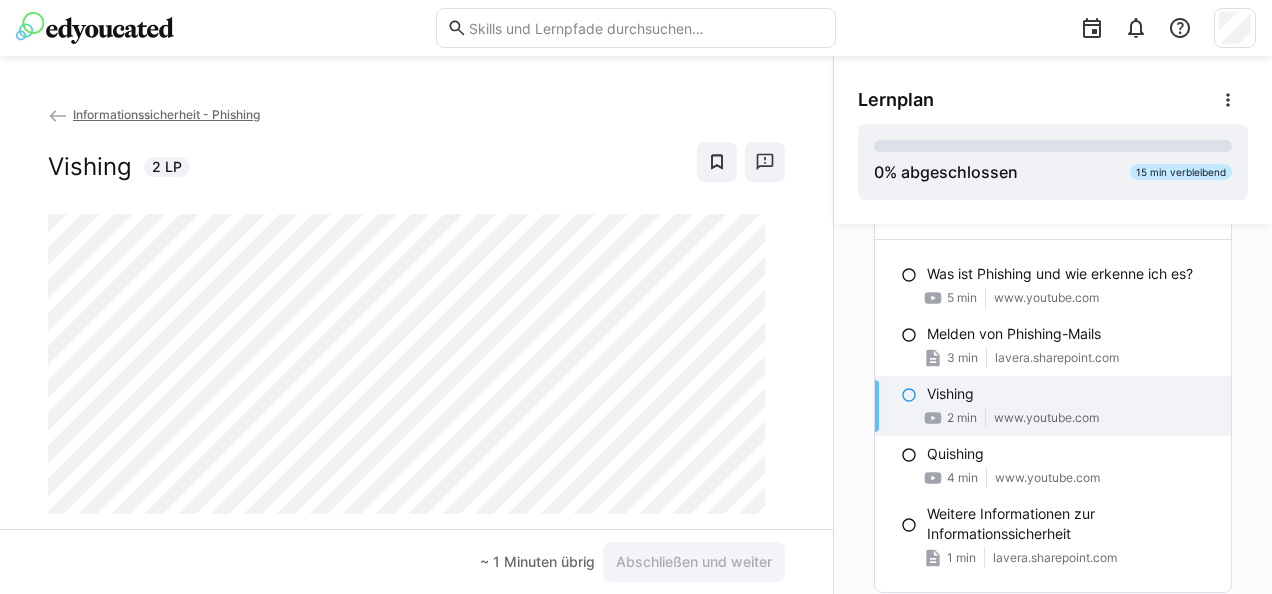 scroll, scrollTop: 46, scrollLeft: 0, axis: vertical 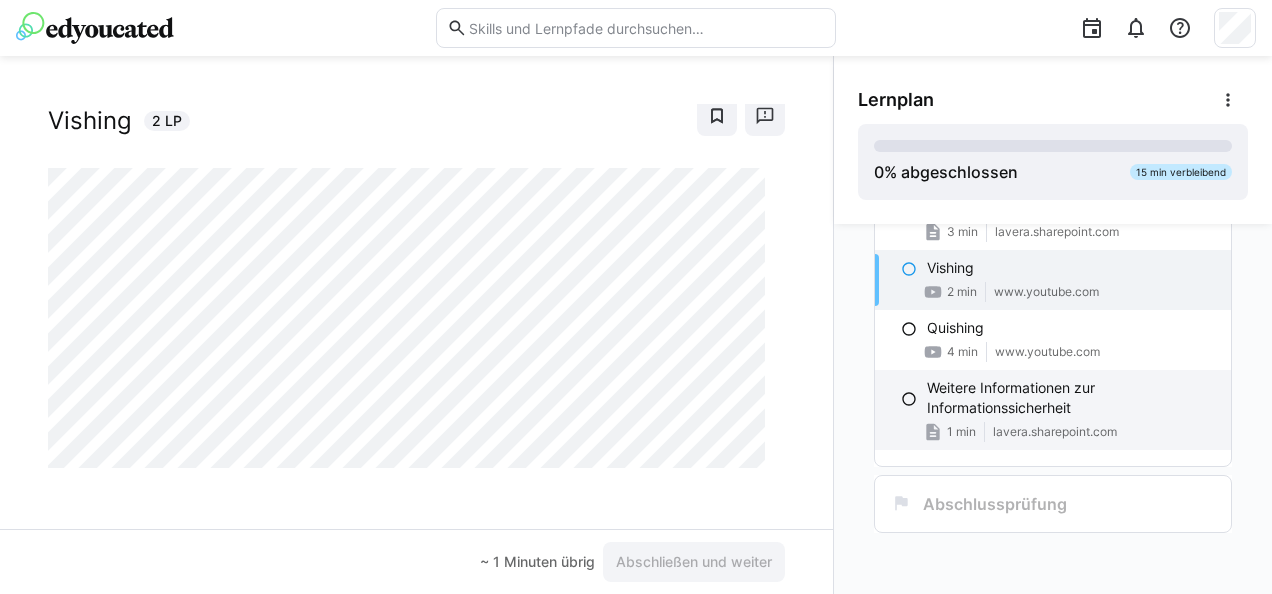 click on "1 min [DOMAIN]" 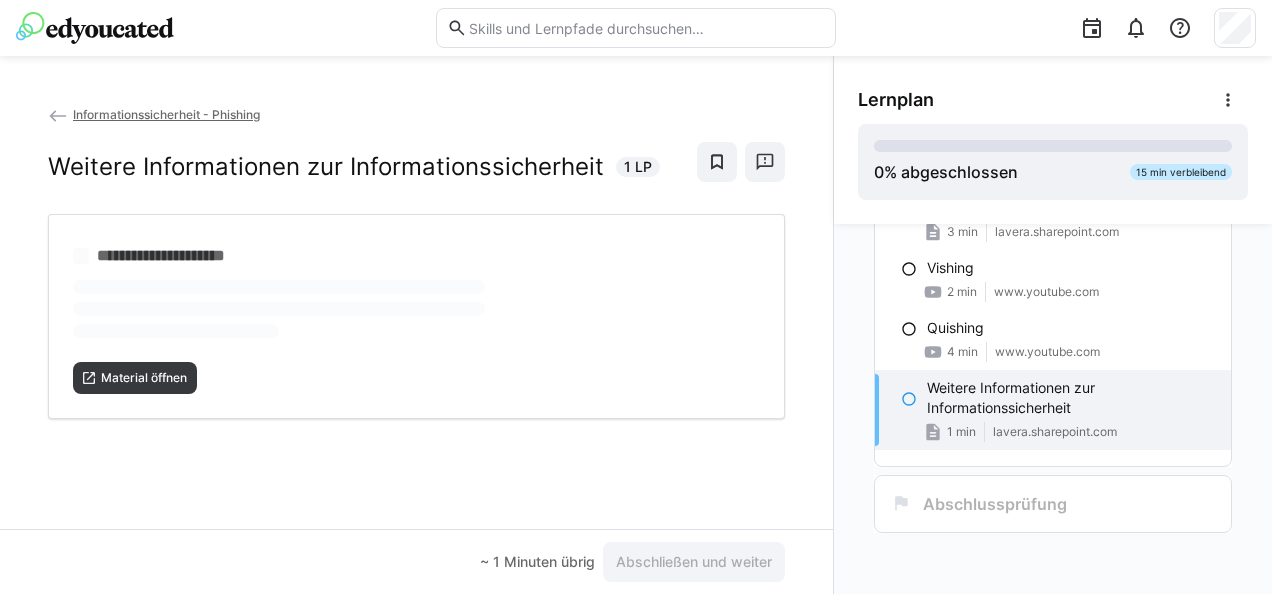 scroll, scrollTop: 0, scrollLeft: 0, axis: both 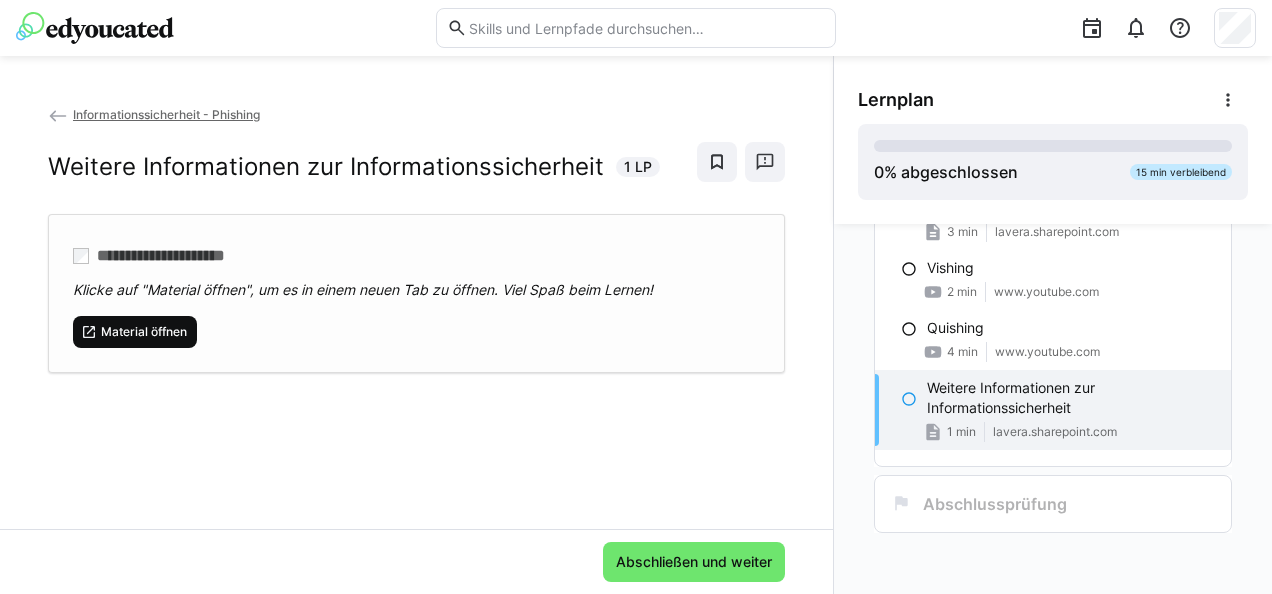 click on "Material öffnen" 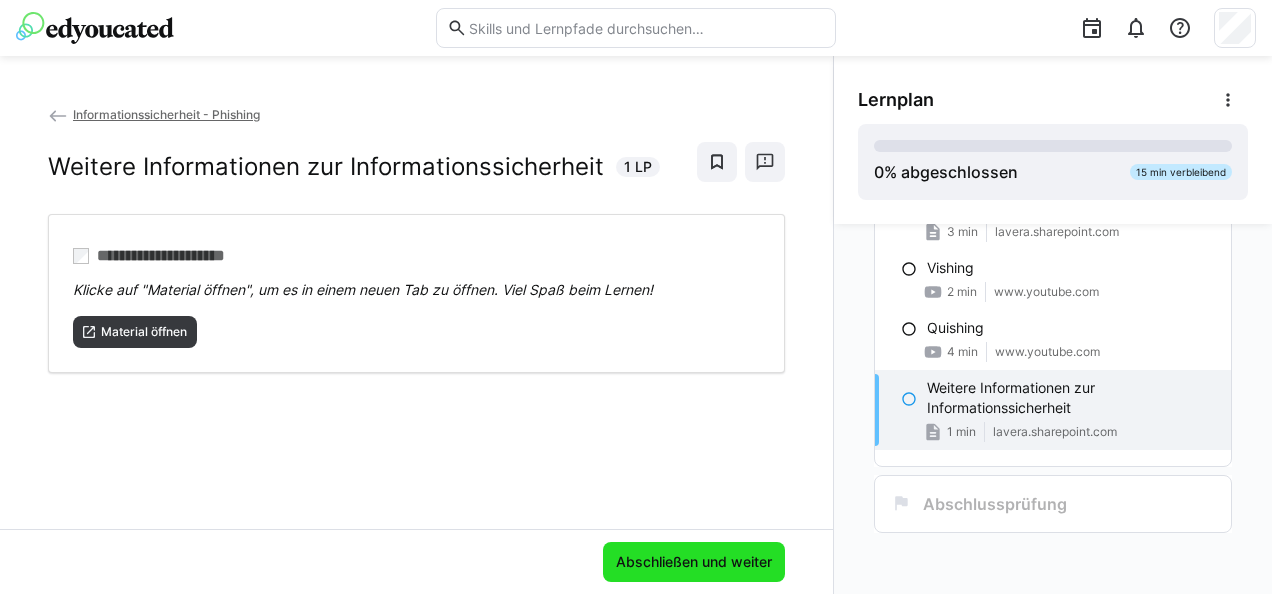 click on "Abschließen und weiter" 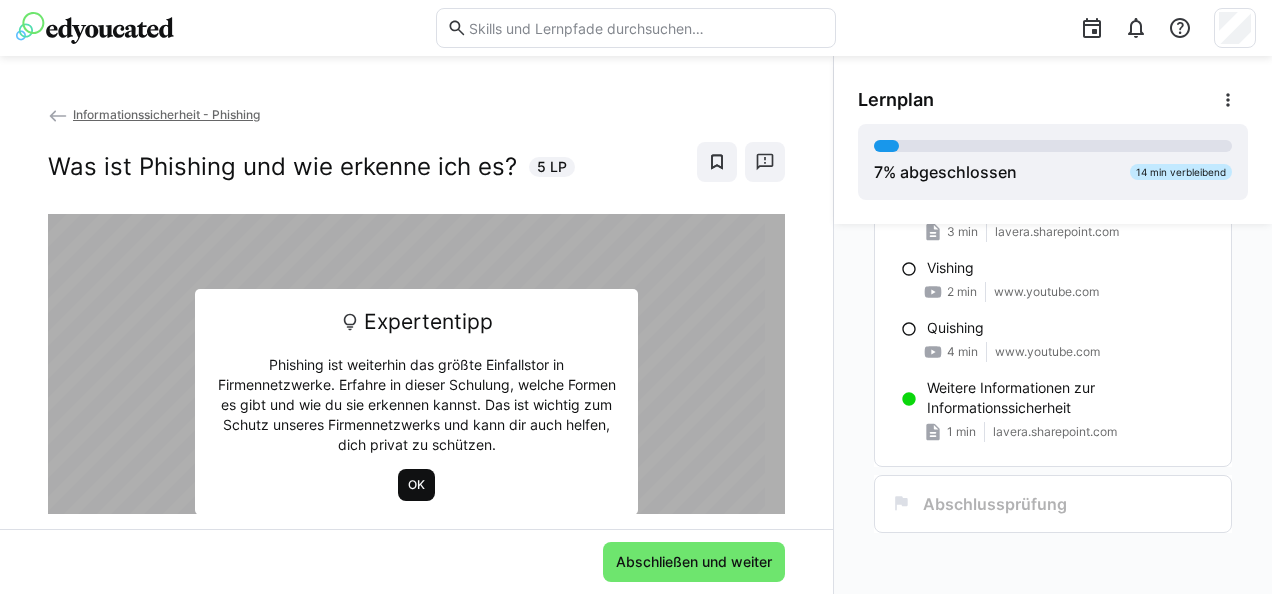 click on "OK" 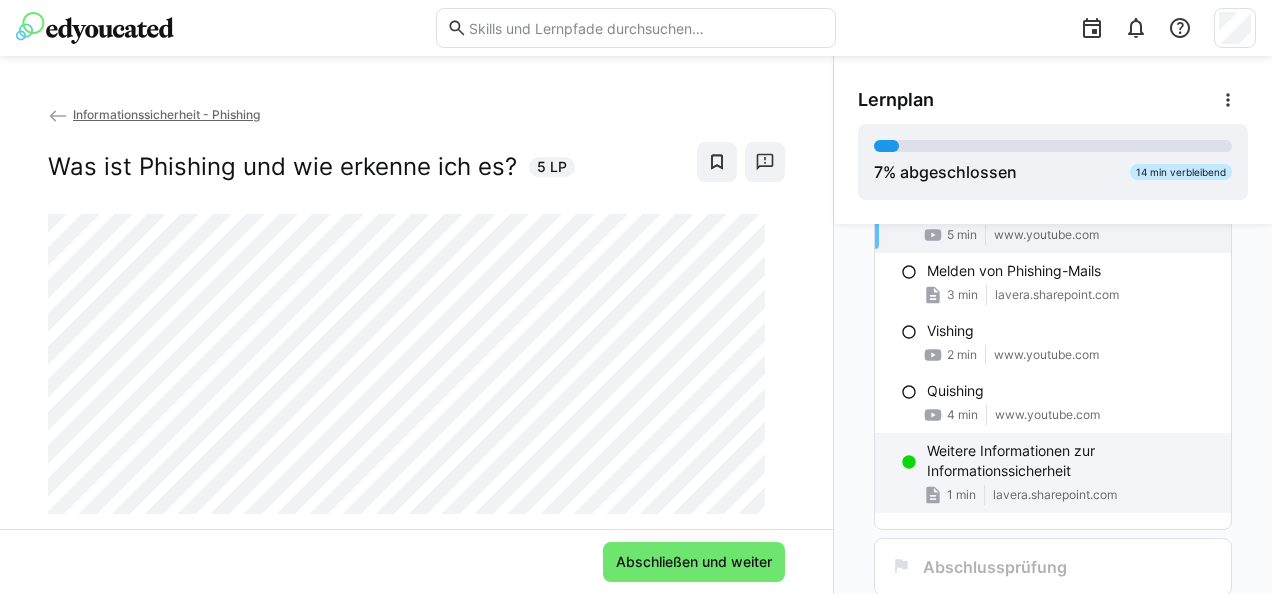 scroll, scrollTop: 200, scrollLeft: 0, axis: vertical 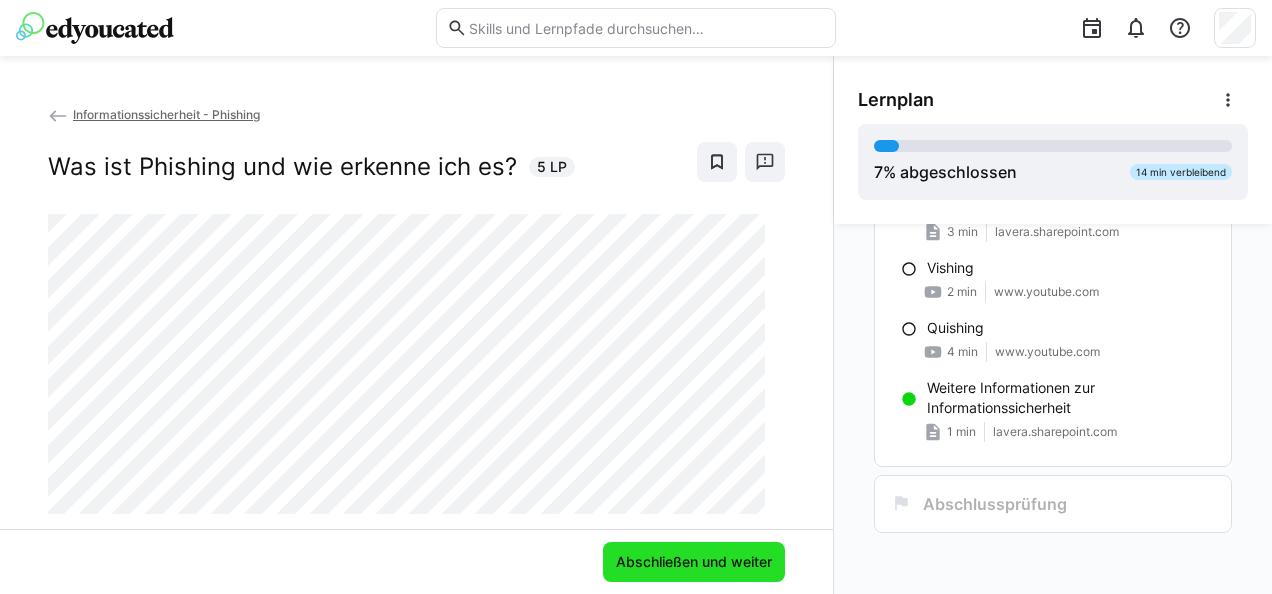 click on "Abschließen und weiter" 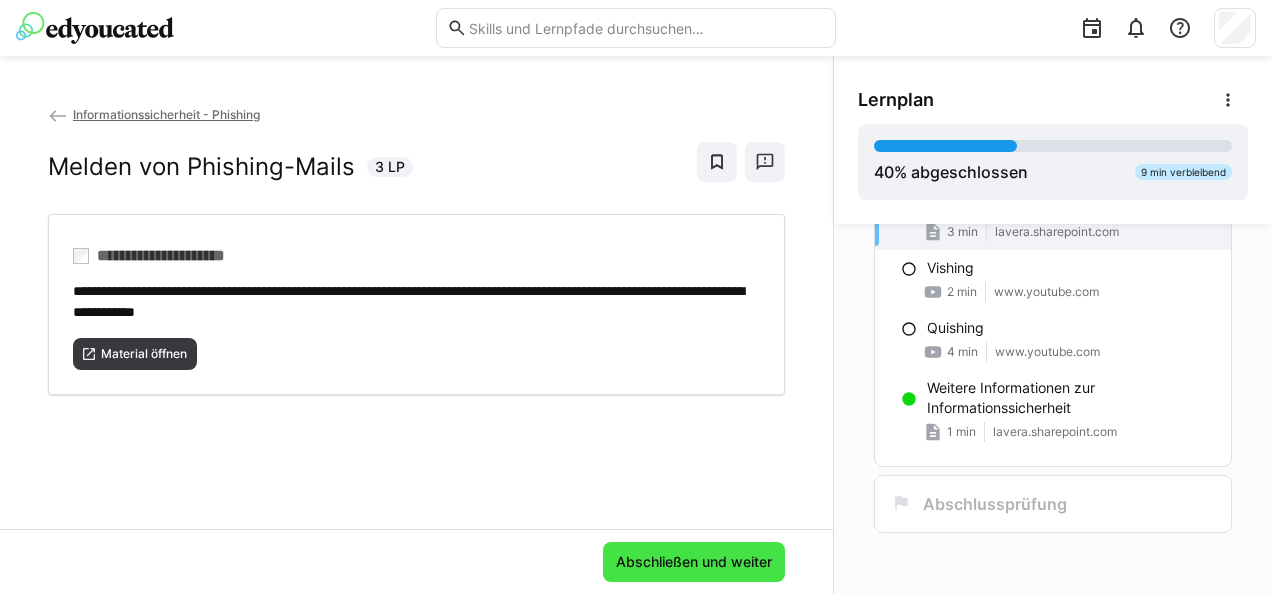 click on "Abschließen und weiter" 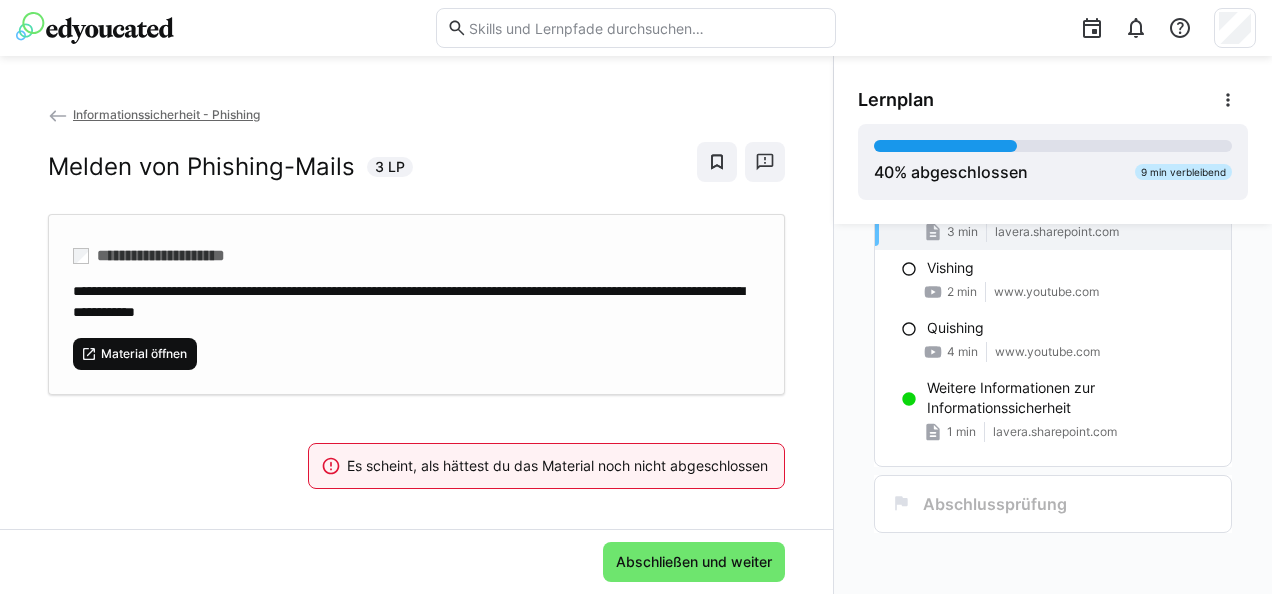 click on "Material öffnen" 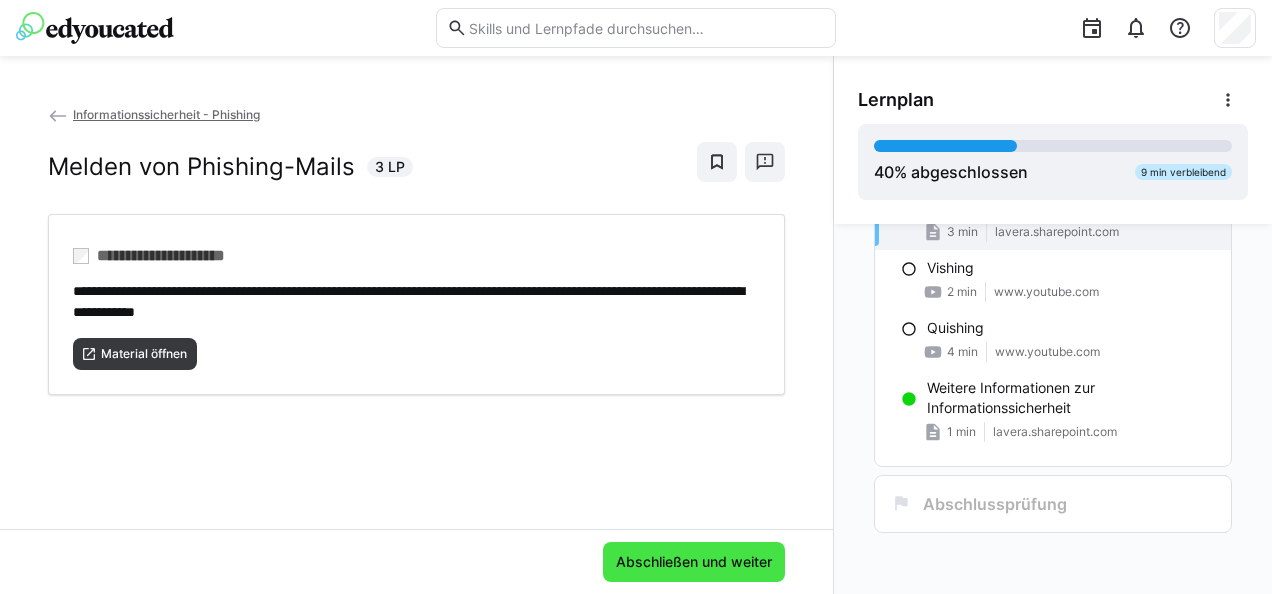 click on "Abschließen und weiter" 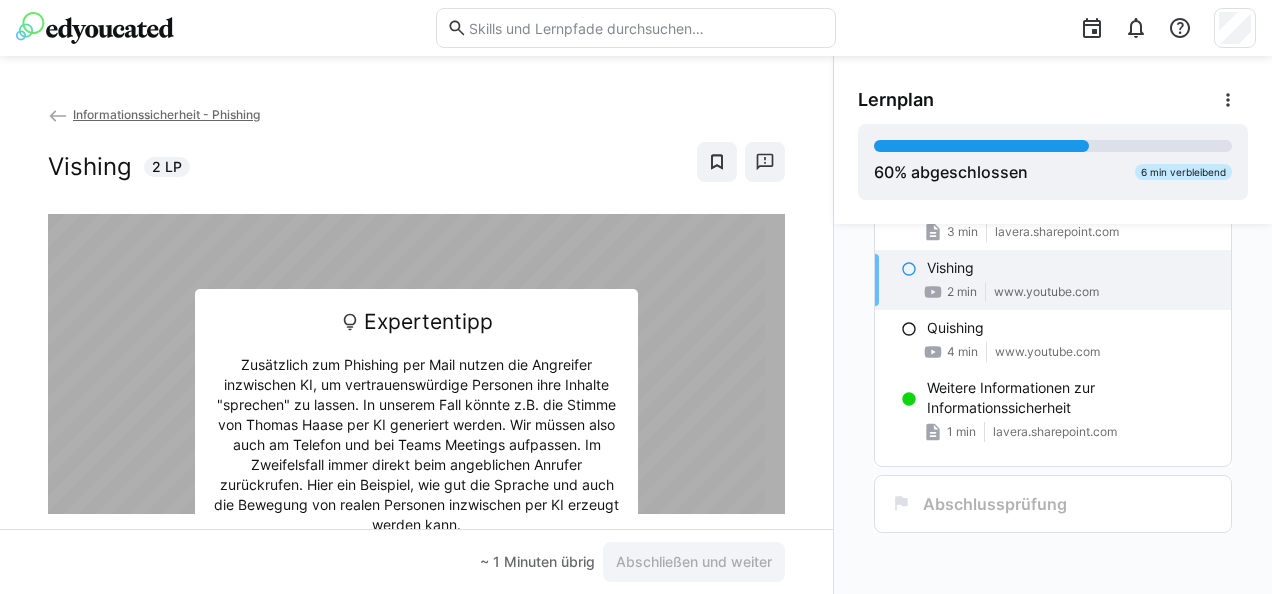 scroll, scrollTop: 63, scrollLeft: 0, axis: vertical 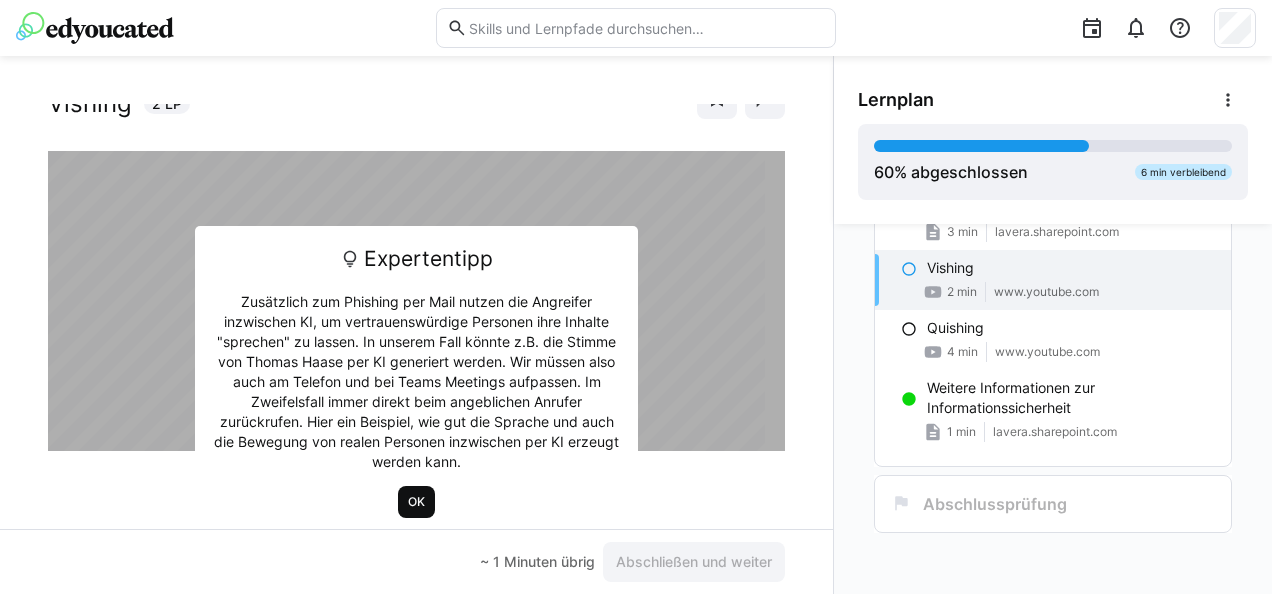 click on "OK" 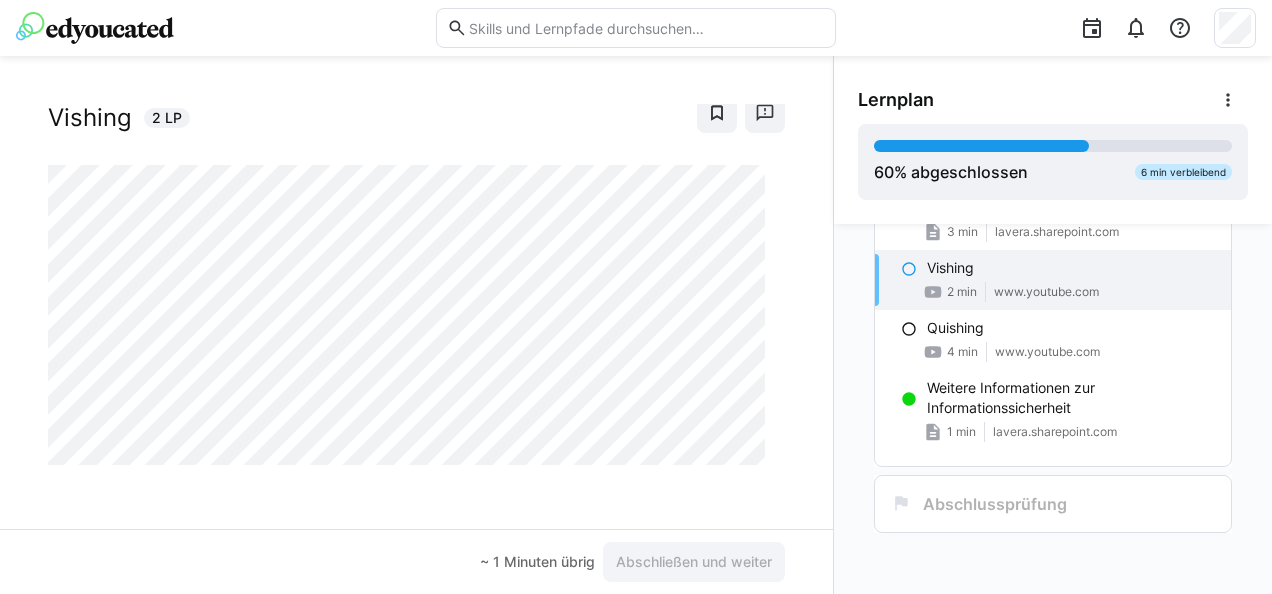 scroll, scrollTop: 46, scrollLeft: 0, axis: vertical 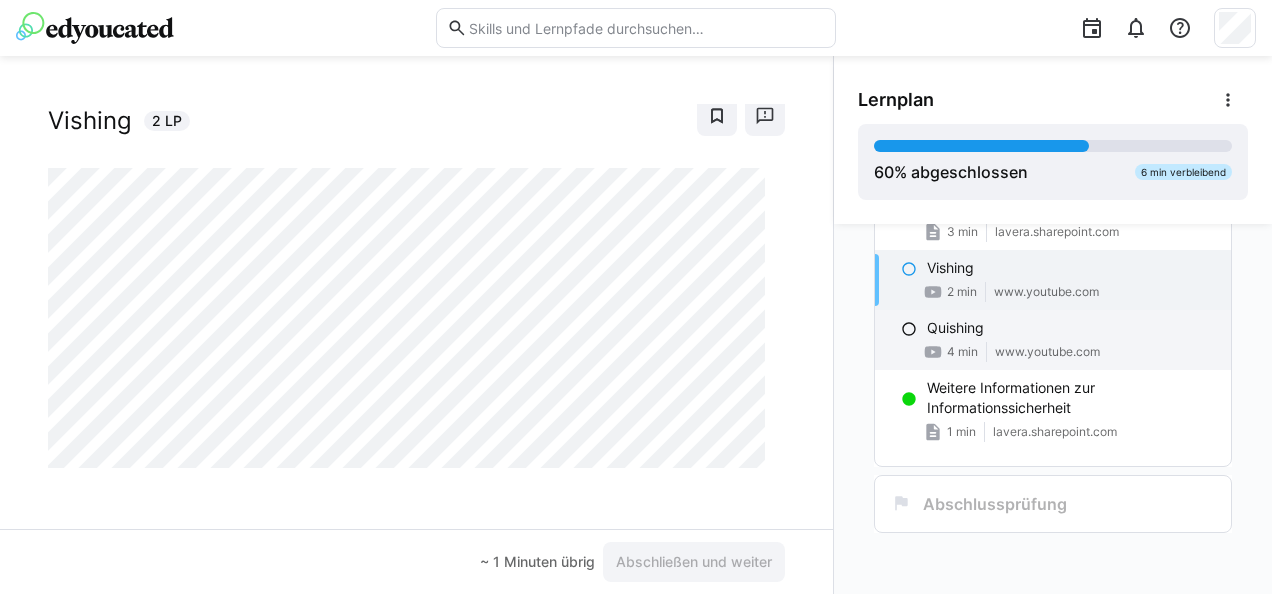 click on "4 min" 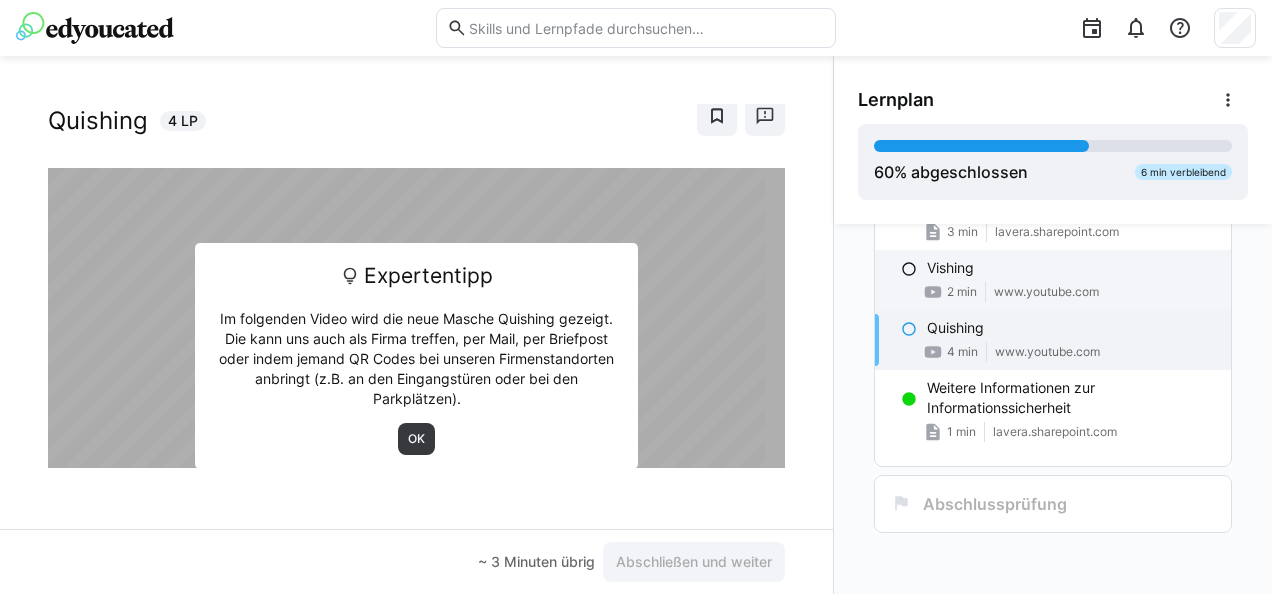 click on "Vishing" 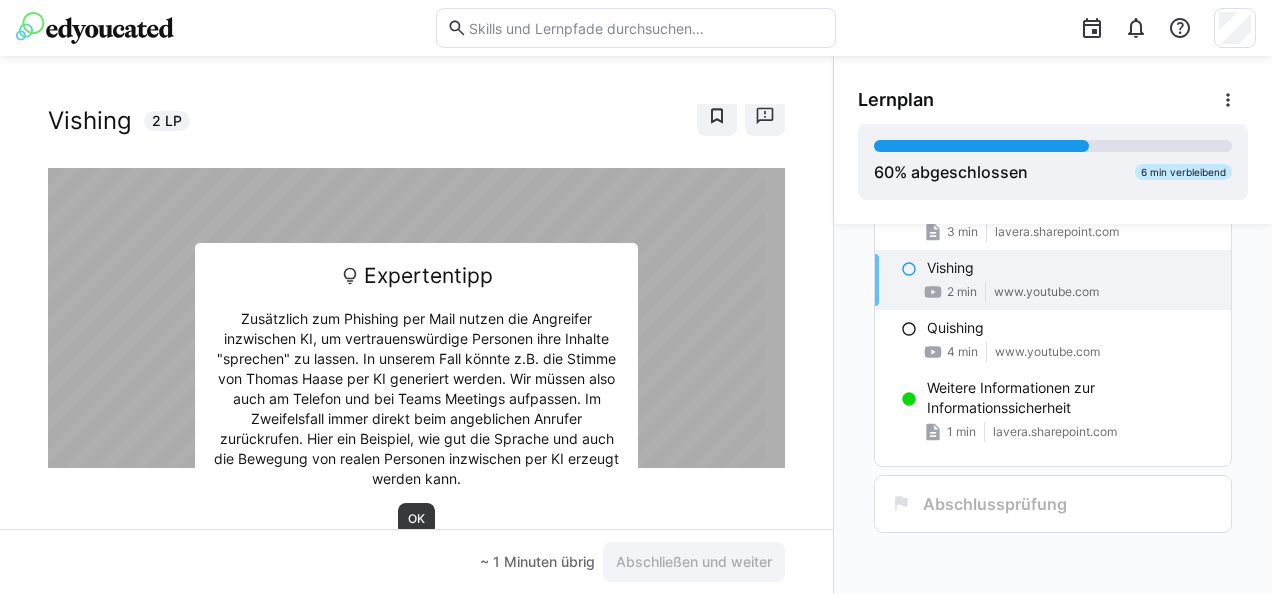 scroll, scrollTop: 63, scrollLeft: 0, axis: vertical 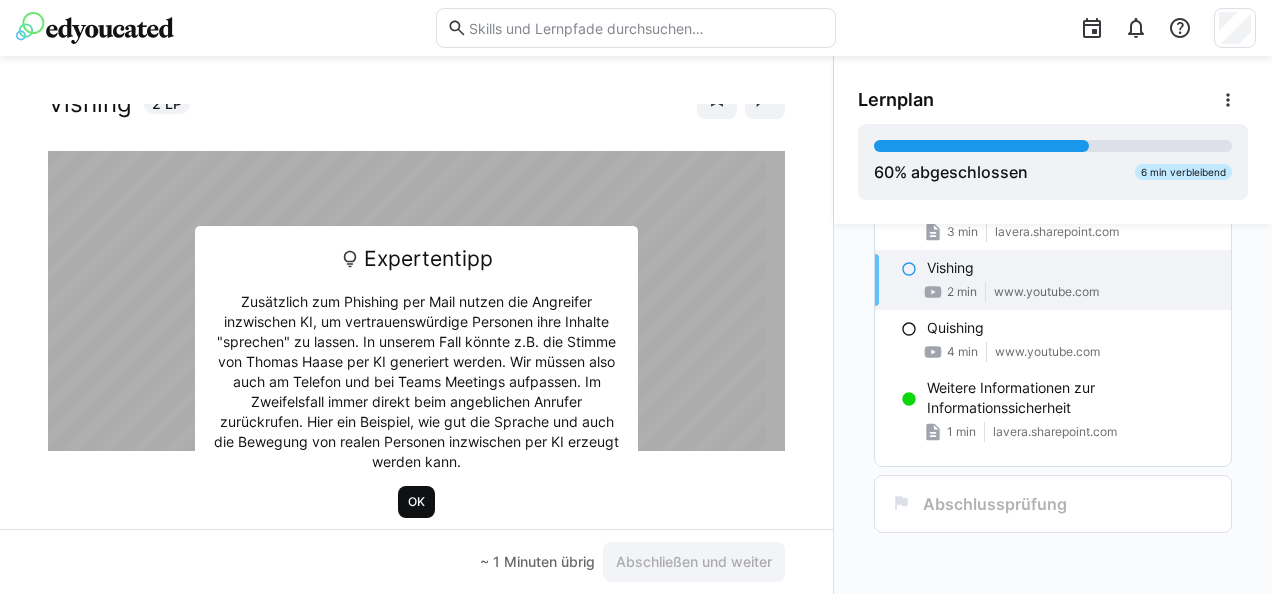 click on "OK" 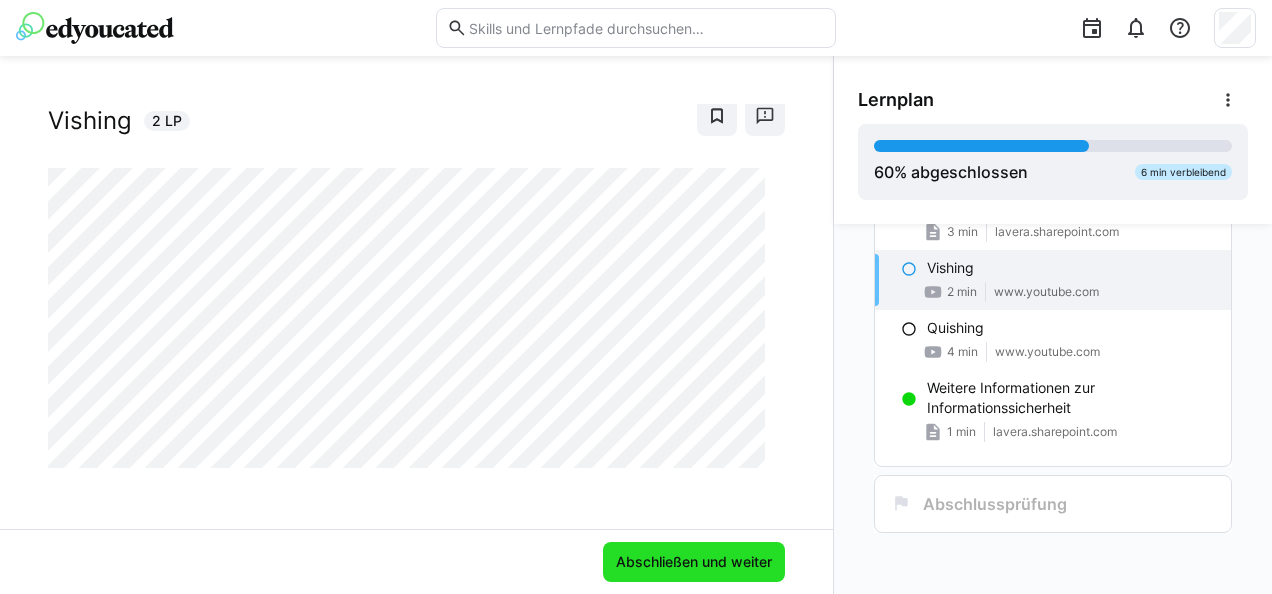 click on "Abschließen und weiter" 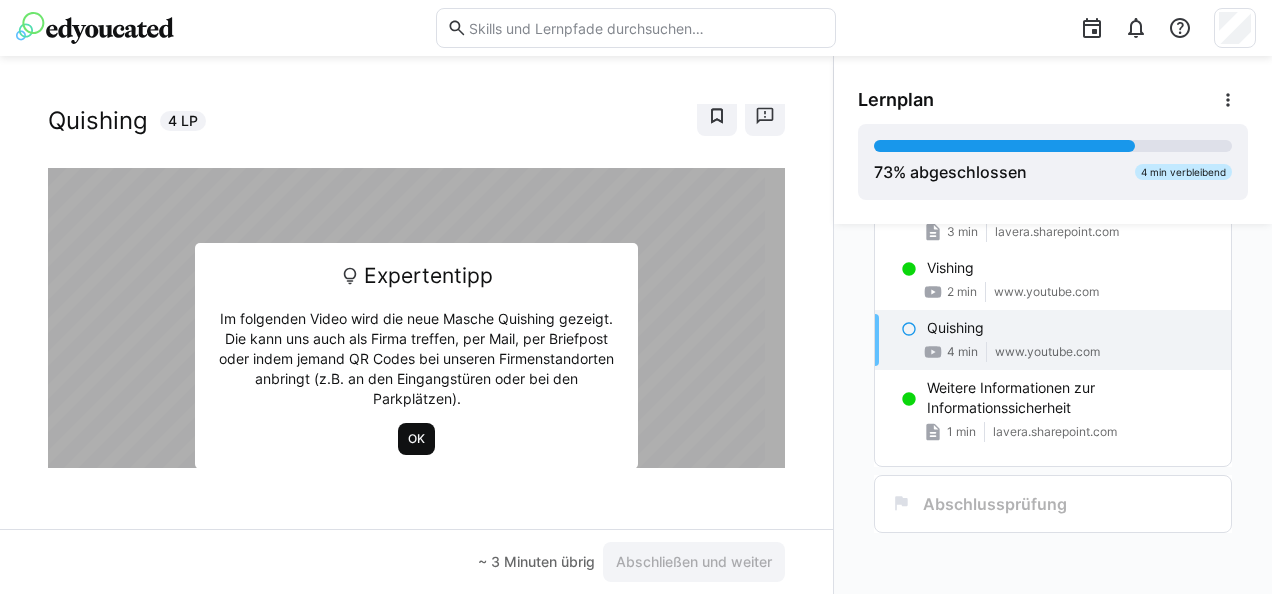 click on "OK" 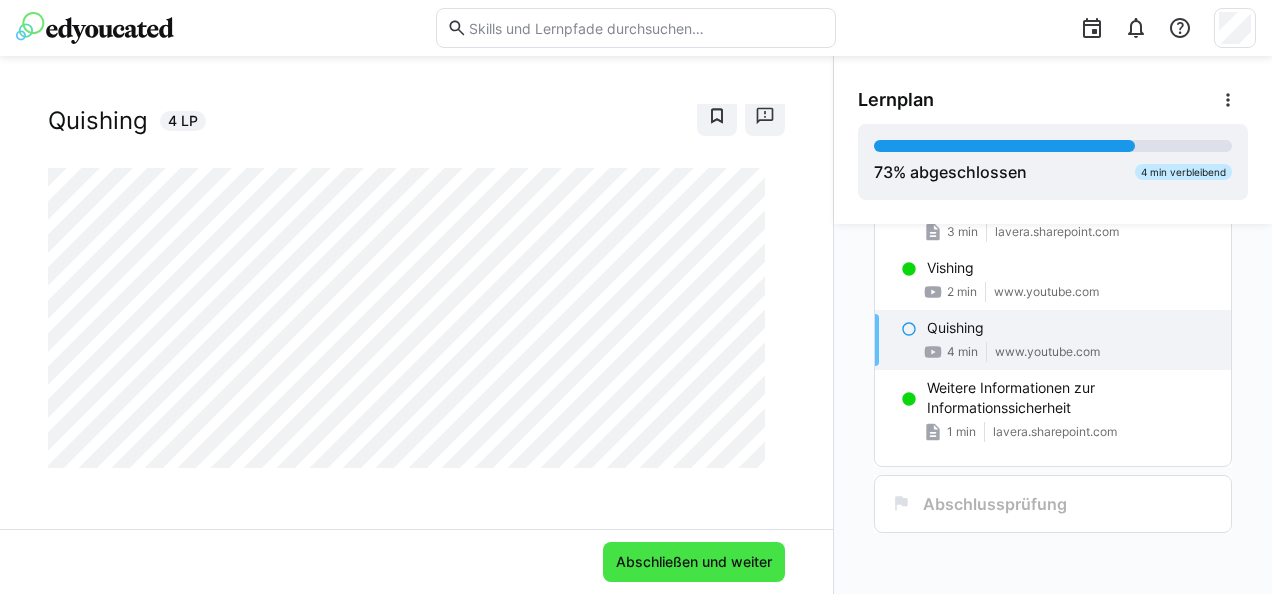 click on "Abschließen und weiter" 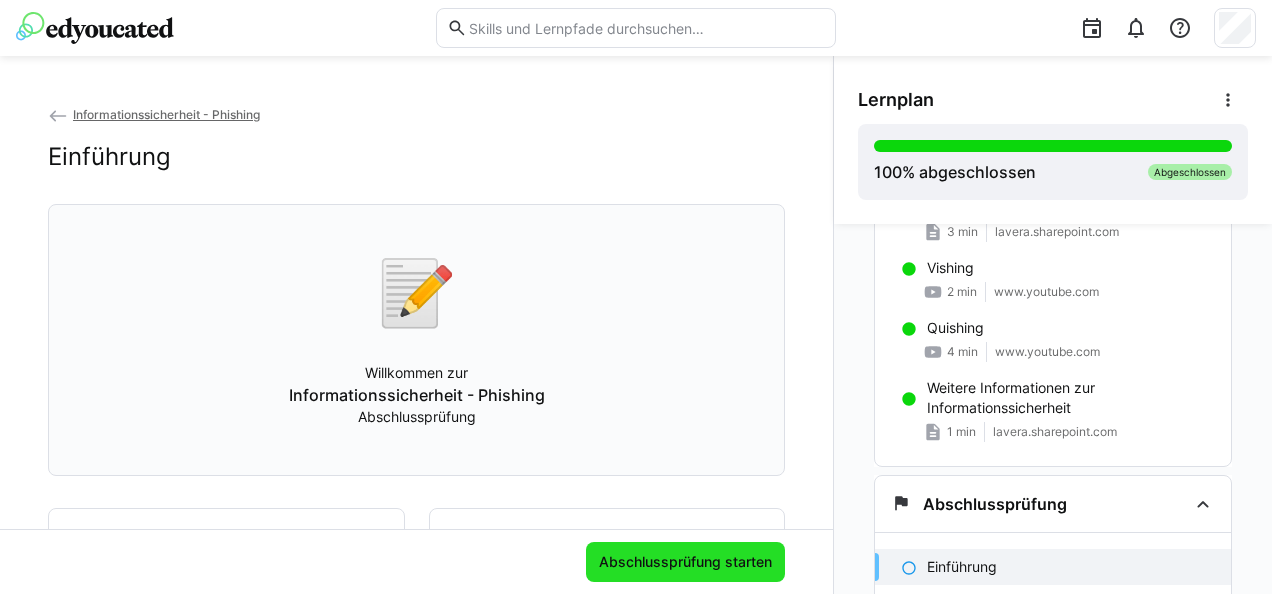 click on "Abschlussprüfung starten" 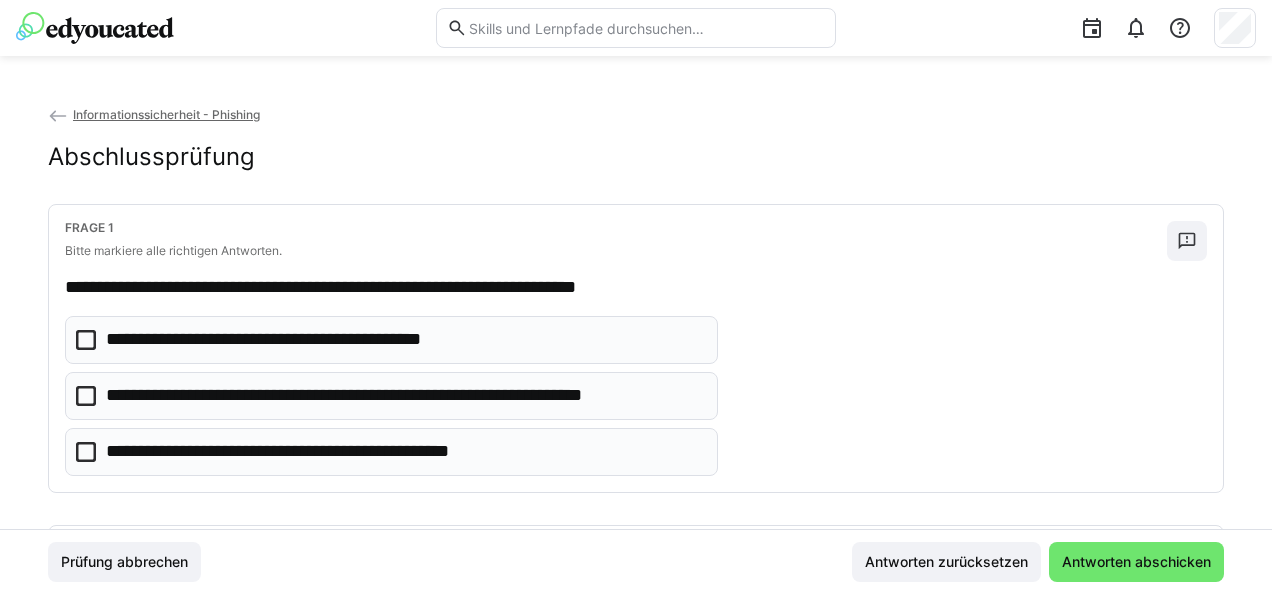 click on "**********" 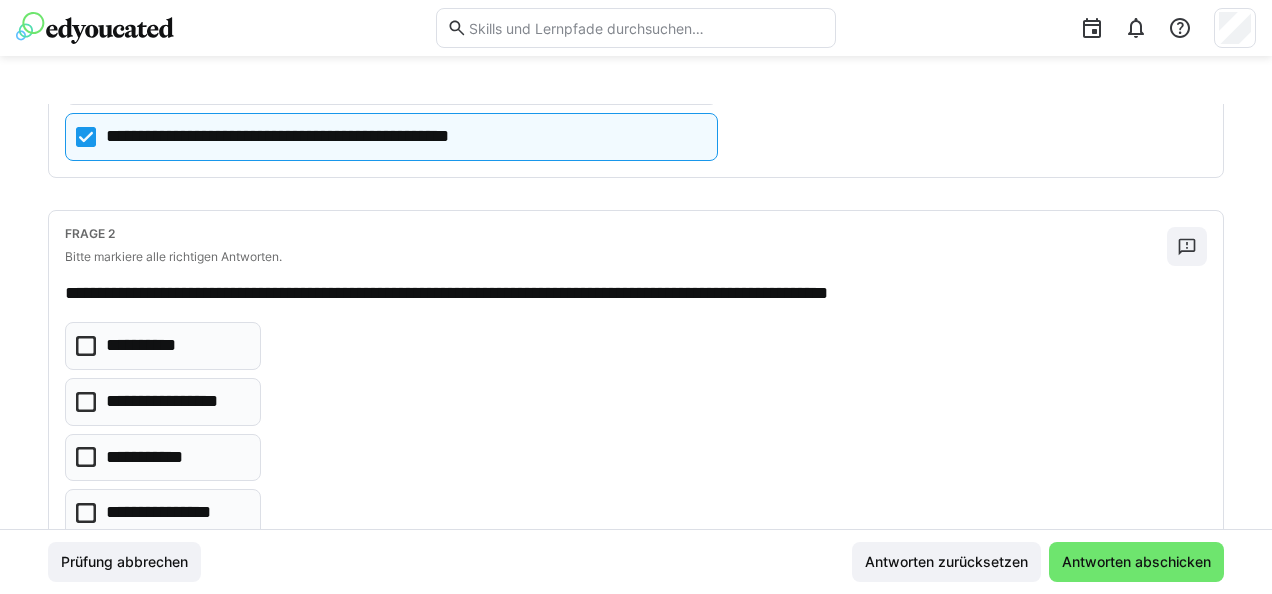 scroll, scrollTop: 331, scrollLeft: 0, axis: vertical 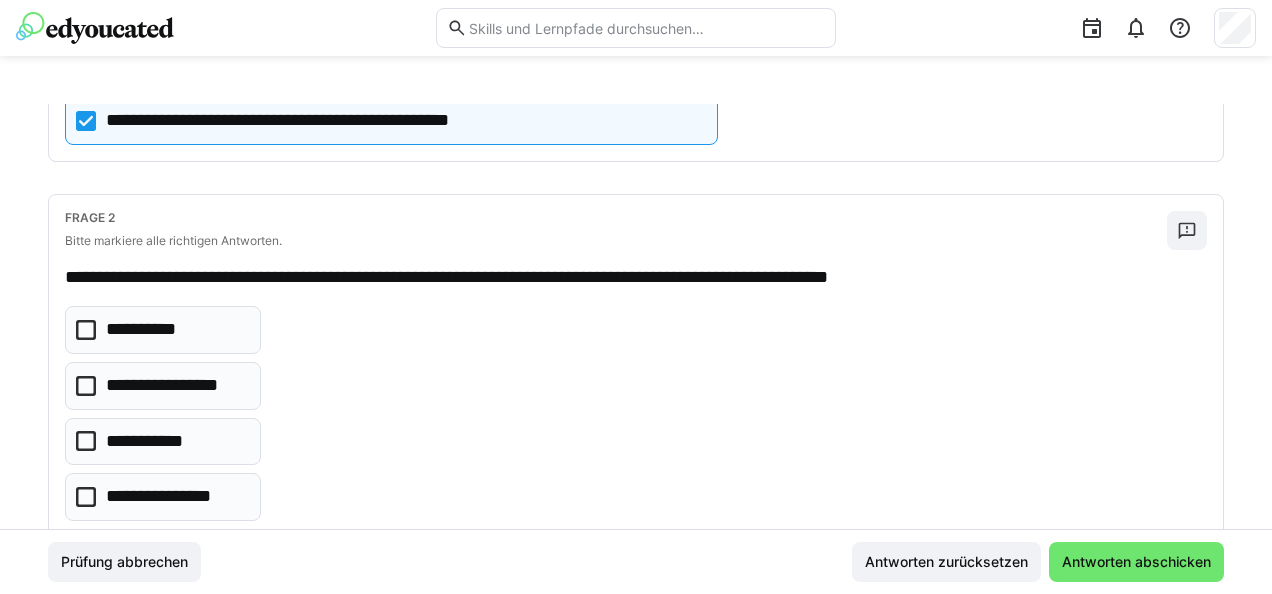 click on "**********" 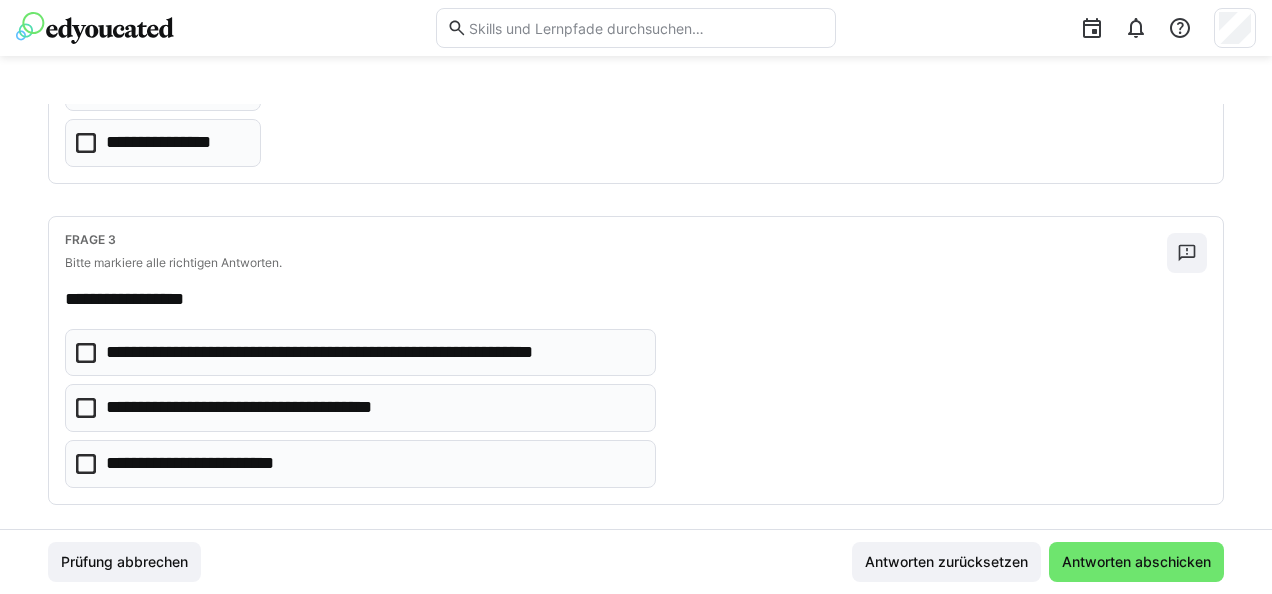 scroll, scrollTop: 698, scrollLeft: 0, axis: vertical 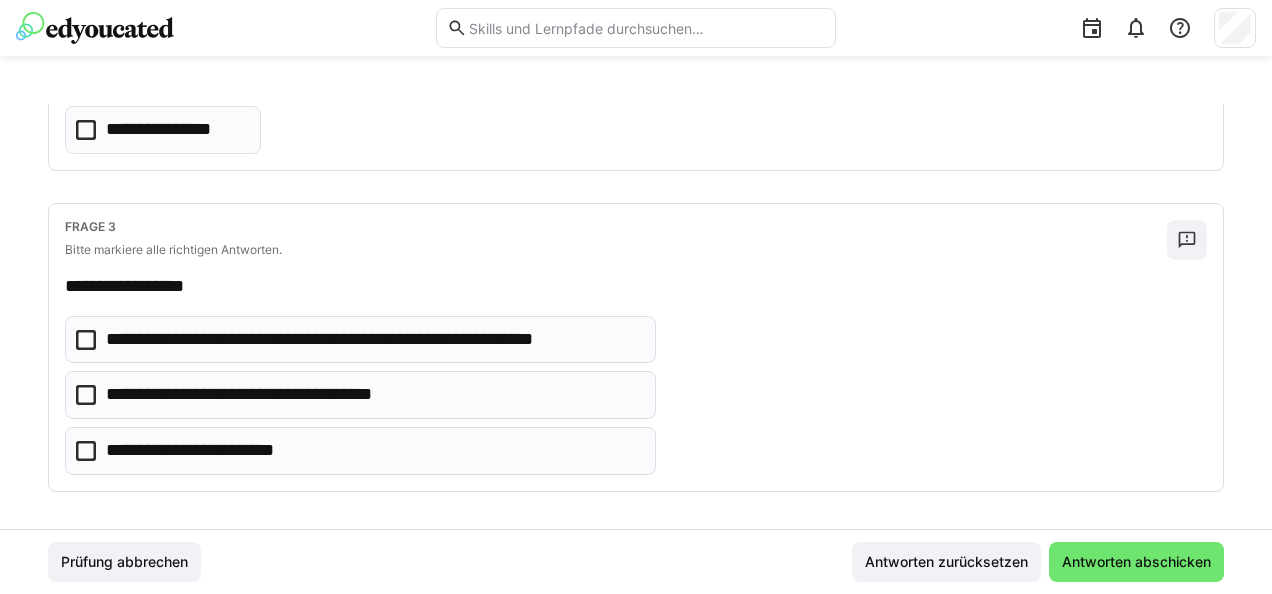 click on "**********" 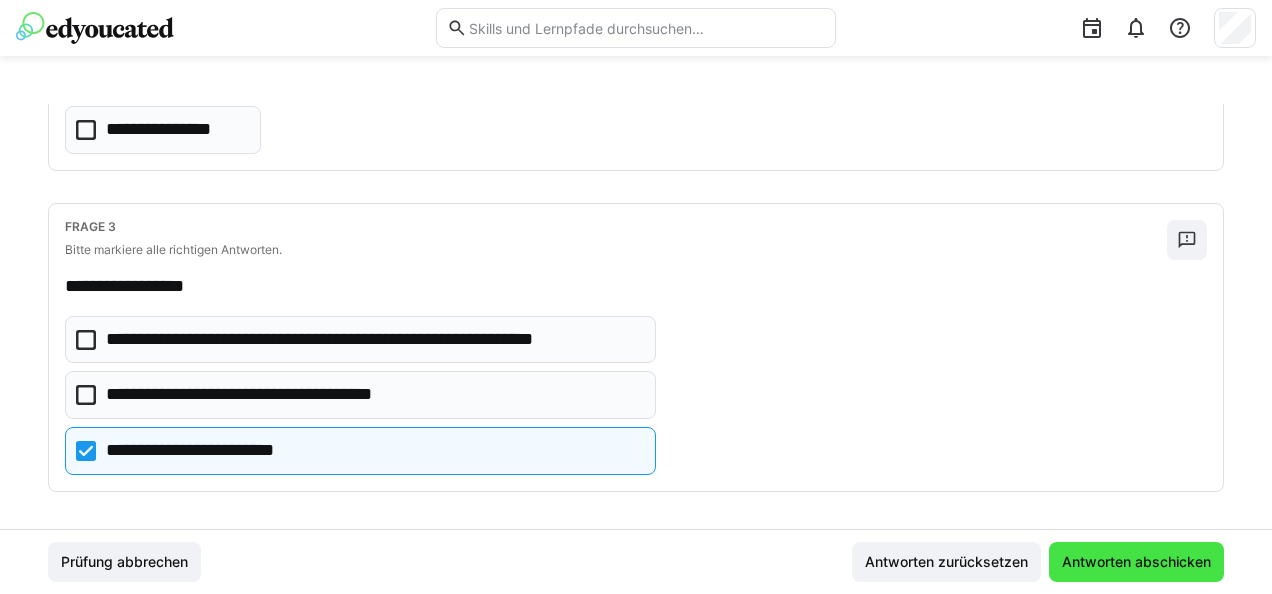 click on "Antworten abschicken" 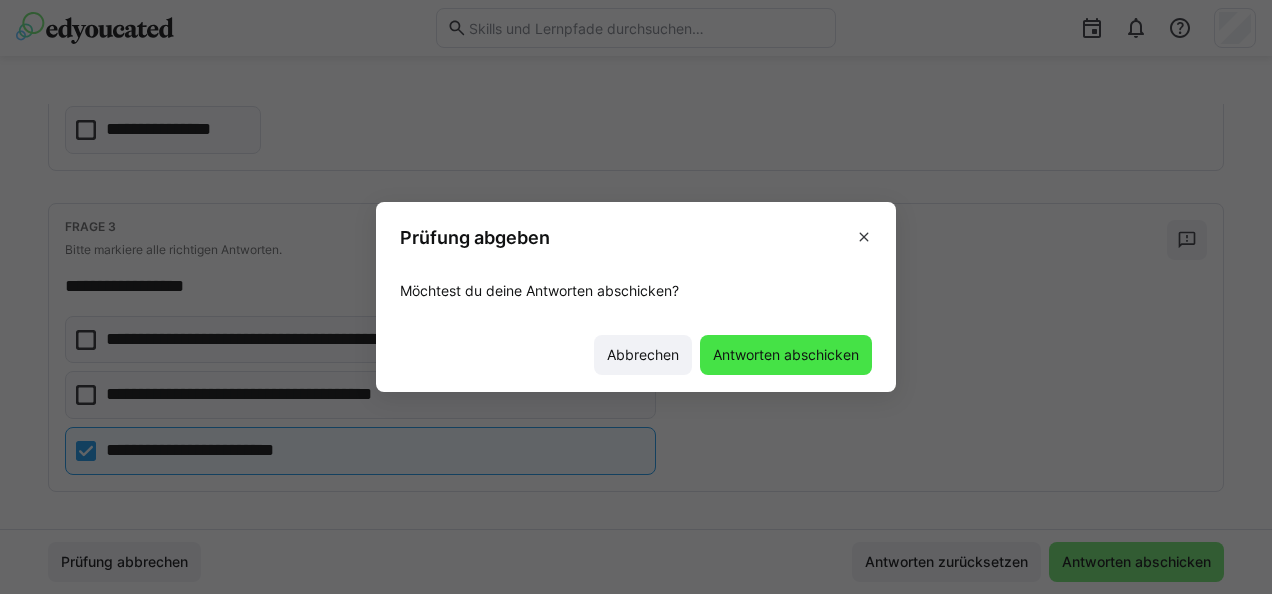 click on "Antworten abschicken" 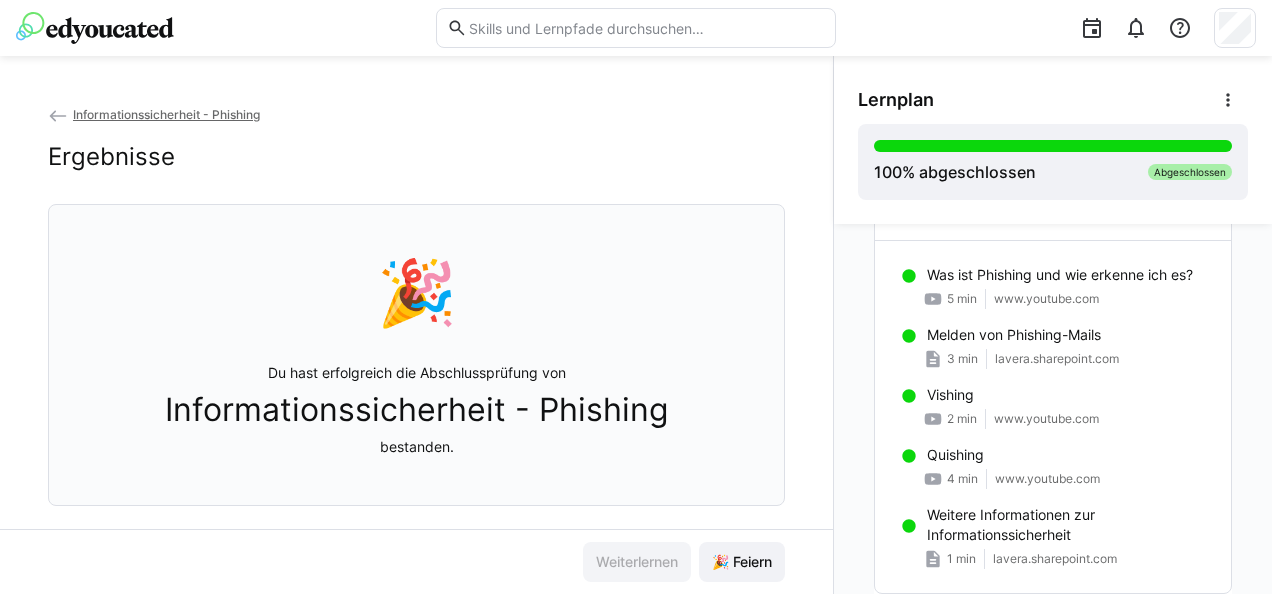 scroll, scrollTop: 95, scrollLeft: 0, axis: vertical 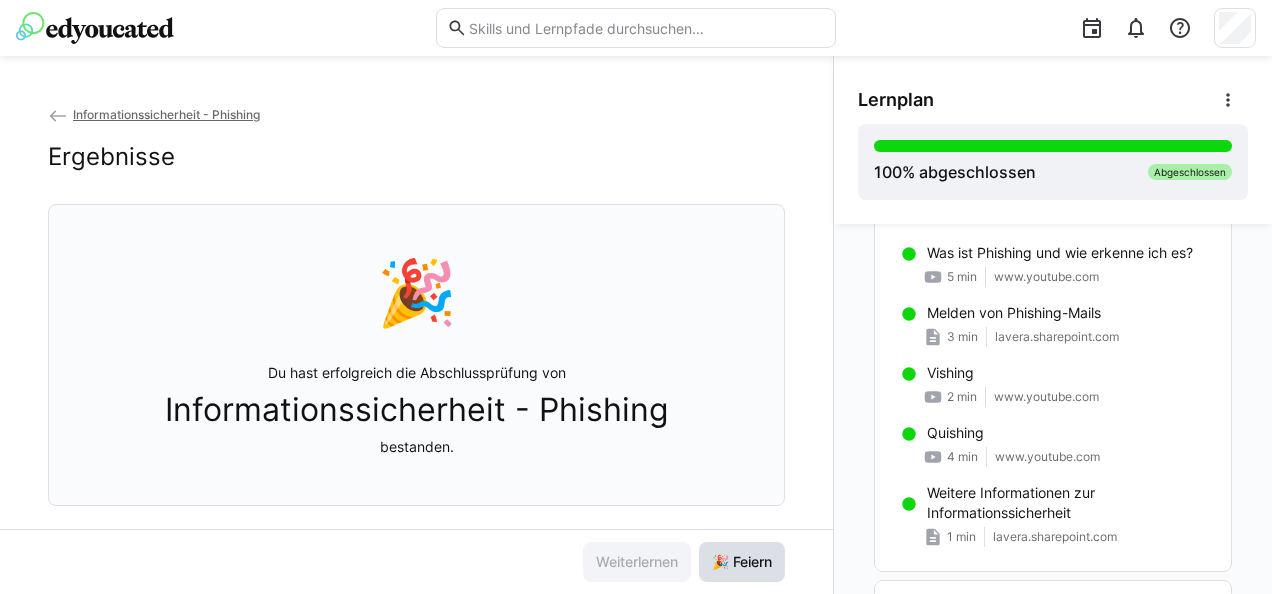 click on "🎉 Feiern" 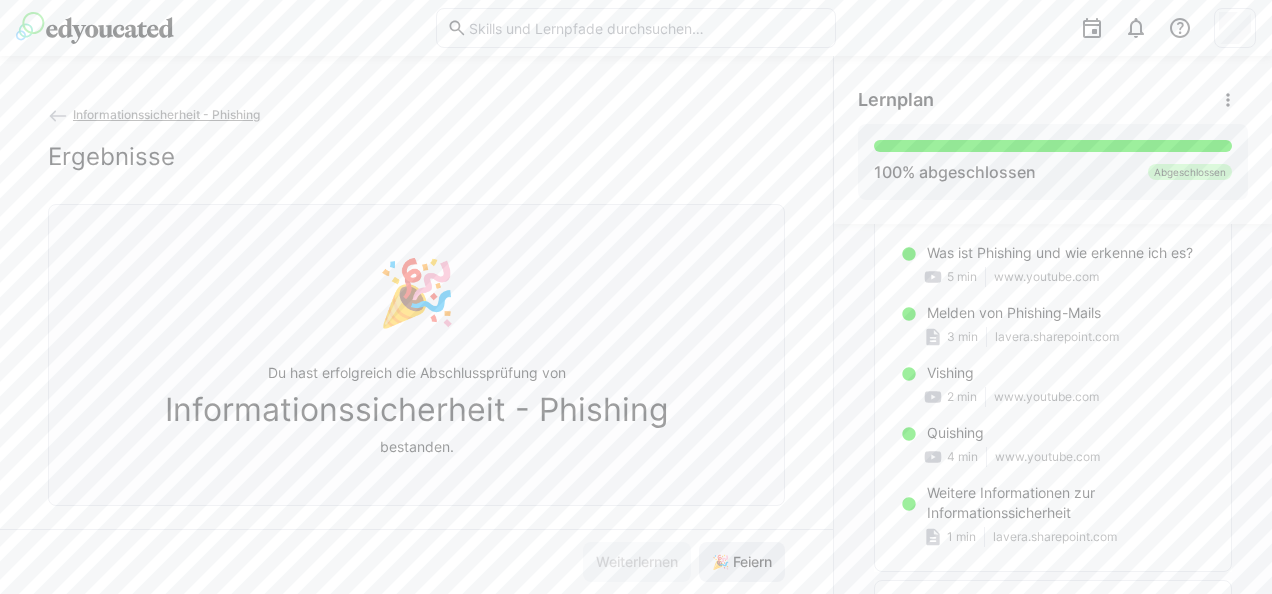 click on "🎉 Feiern" 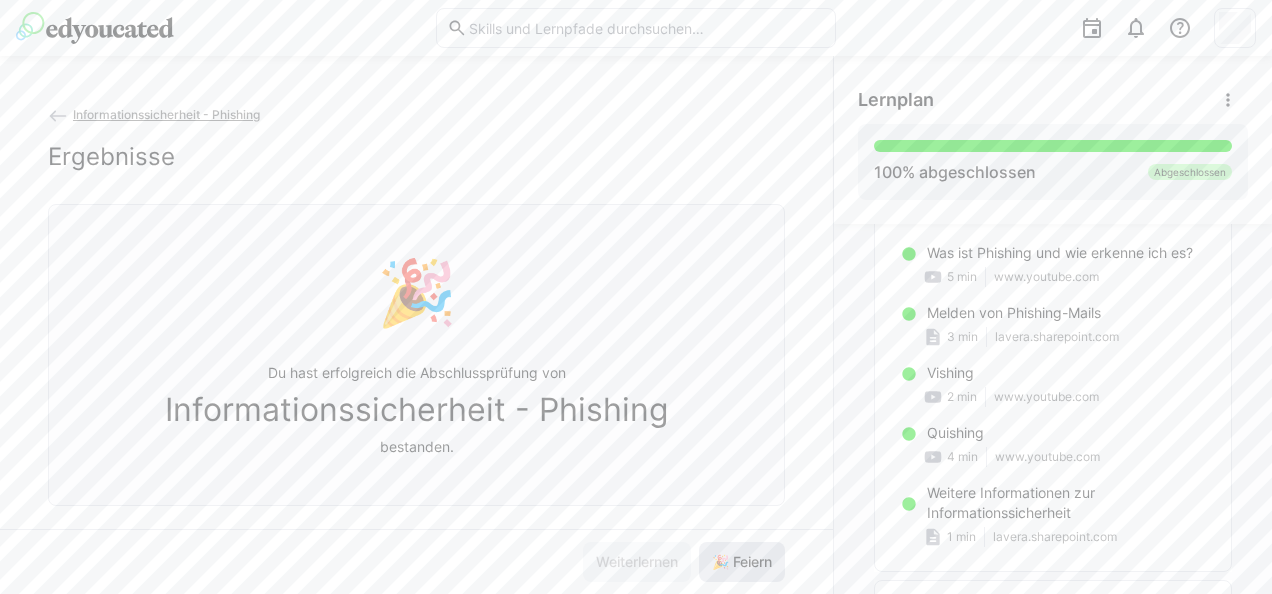 click on "🎉 Feiern" 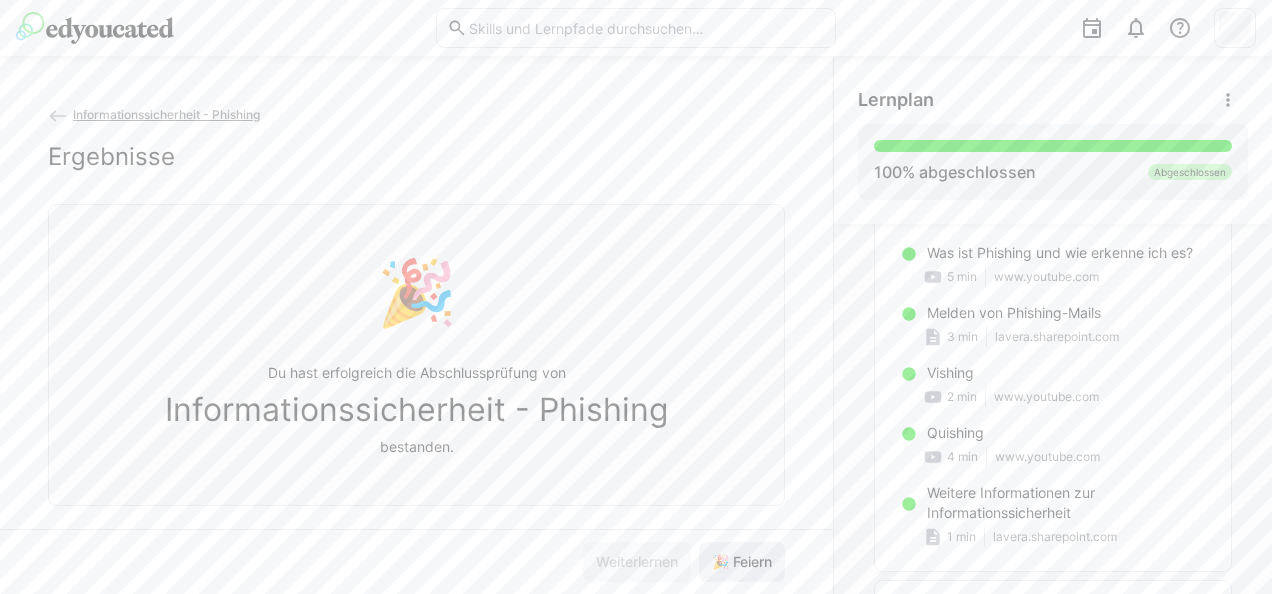 click on "🎉 Feiern" 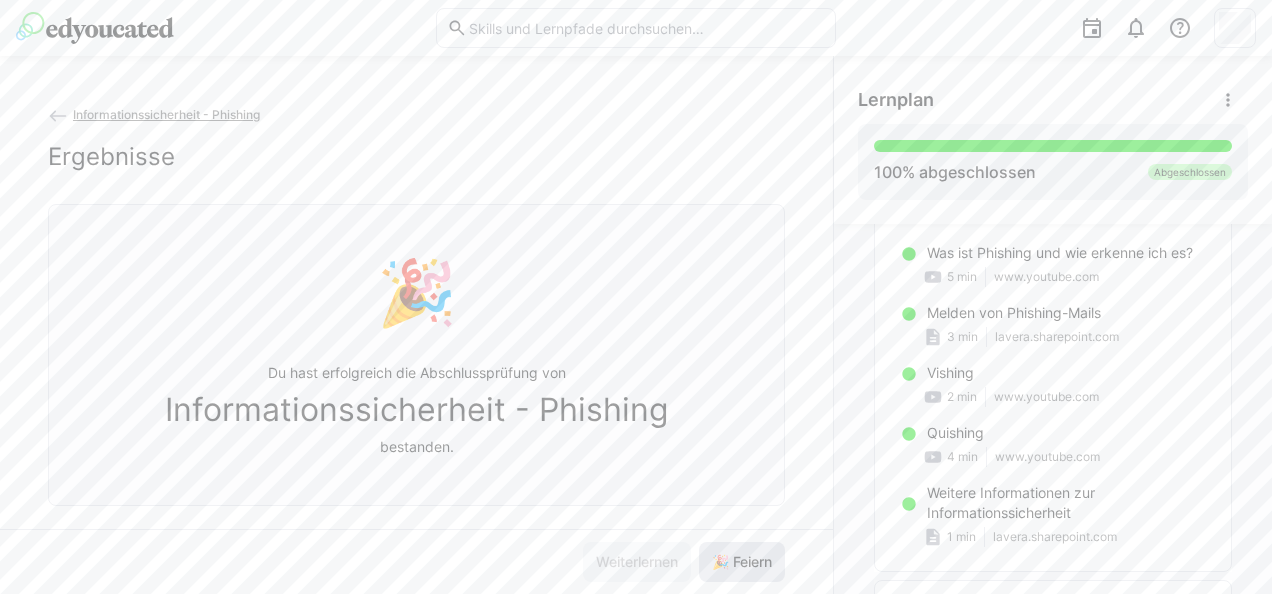 click on "🎉 Feiern" 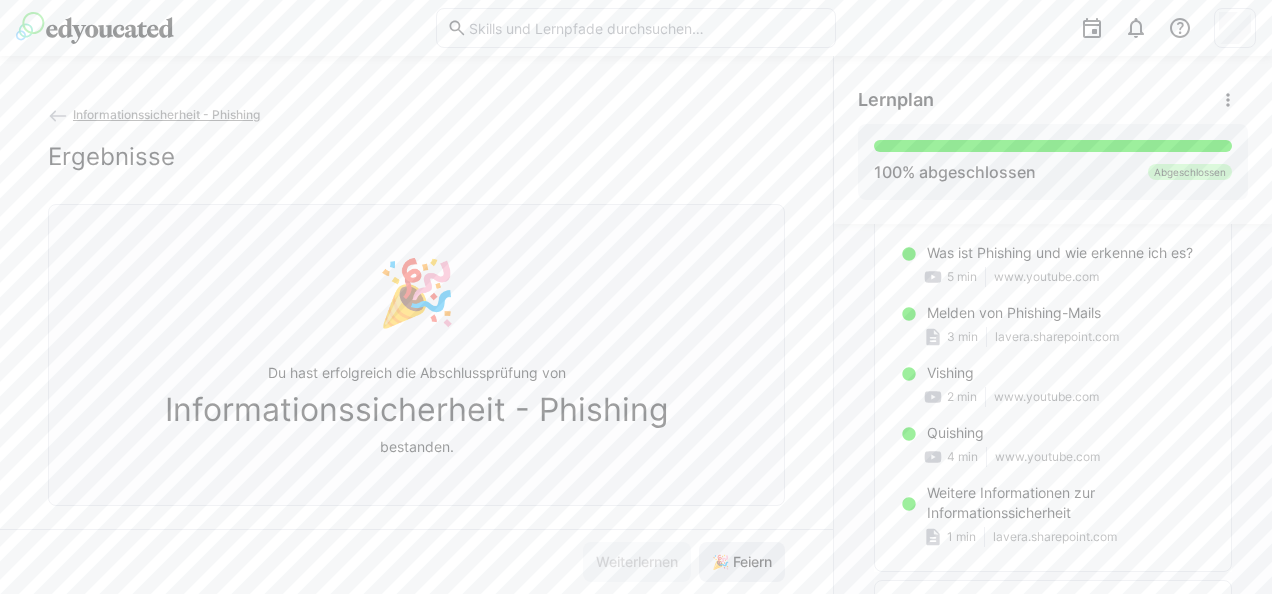 click on "🎉 Feiern" 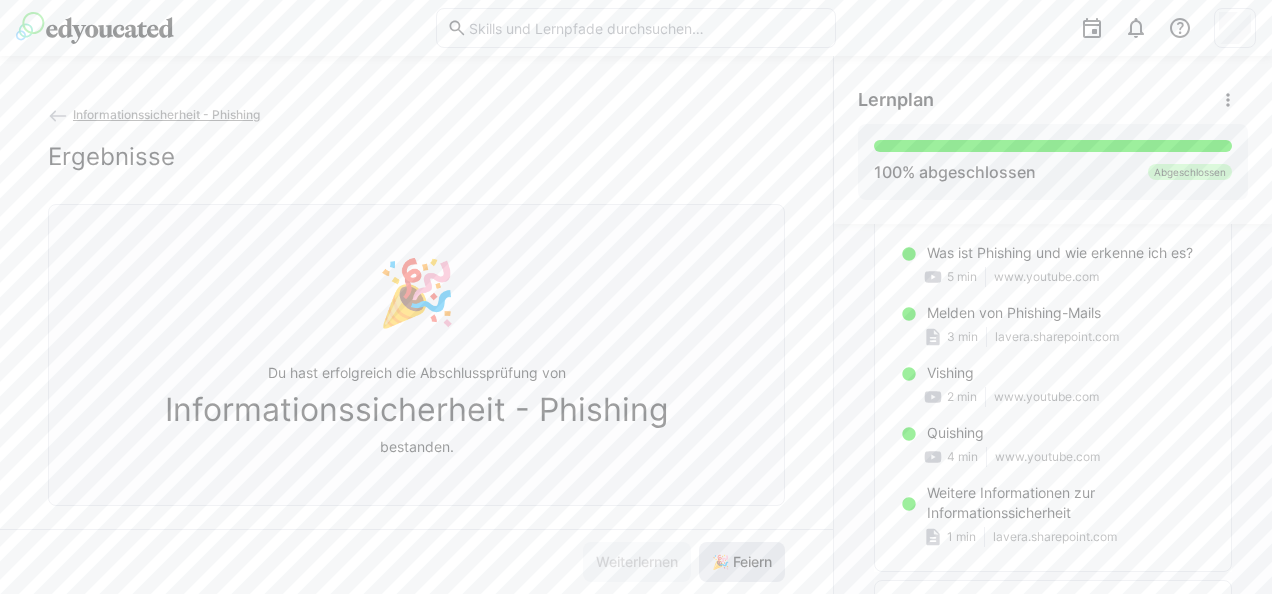 click on "🎉 Feiern" 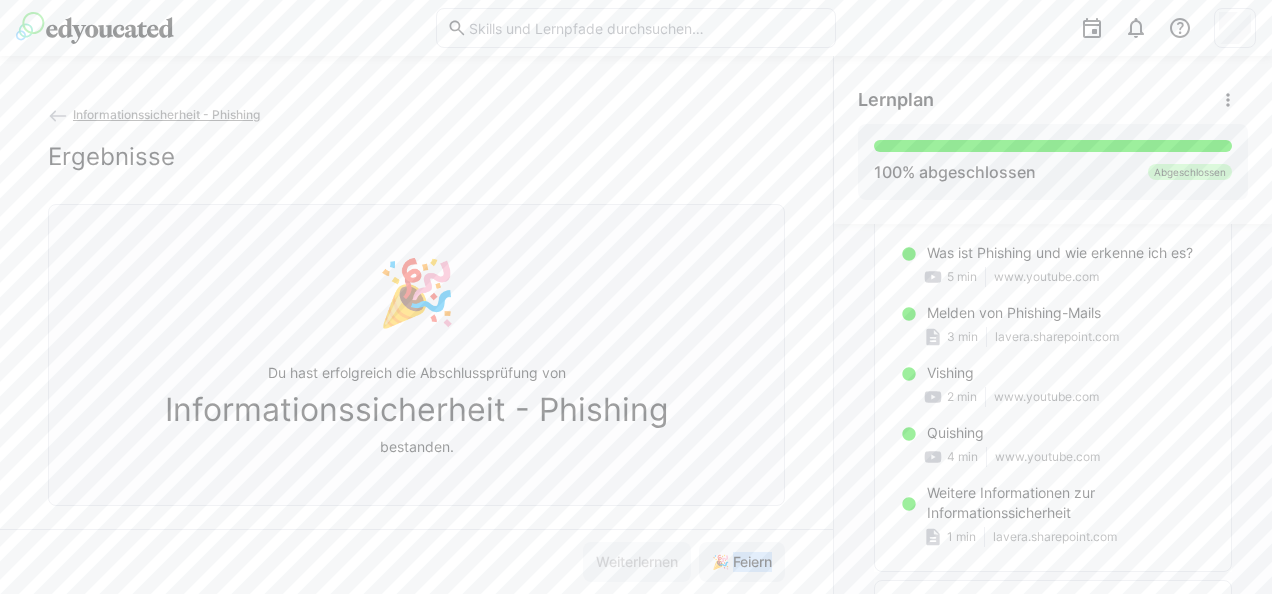 click on "Weiterlernen 🎉 Feiern" 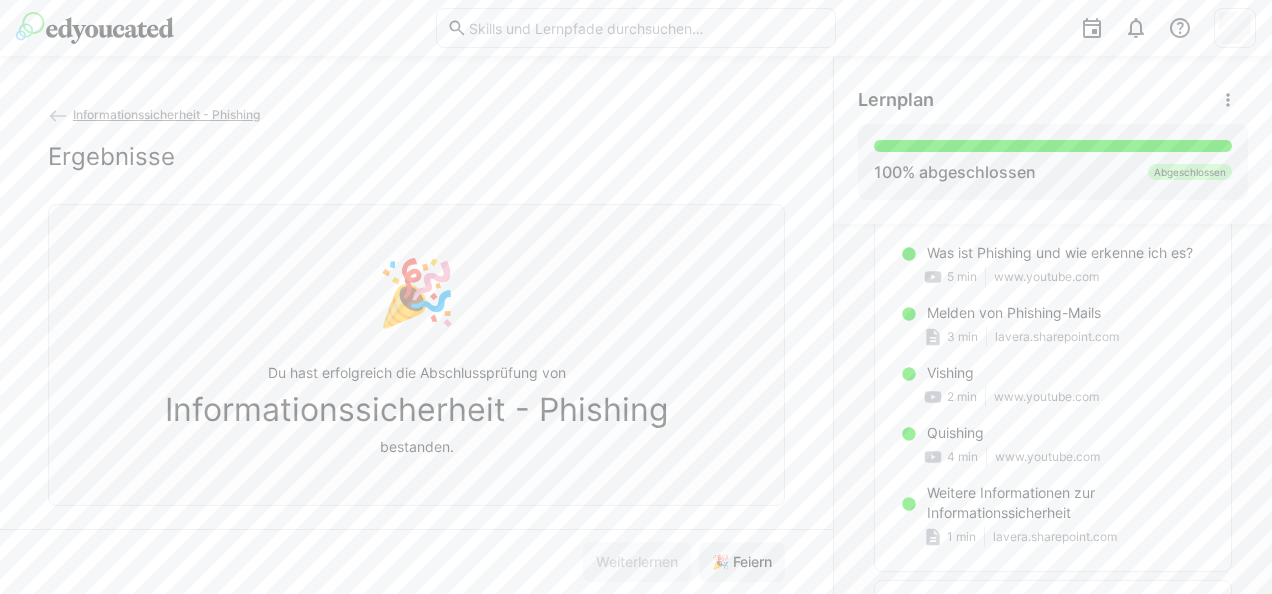 drag, startPoint x: 726, startPoint y: 589, endPoint x: 696, endPoint y: 471, distance: 121.75385 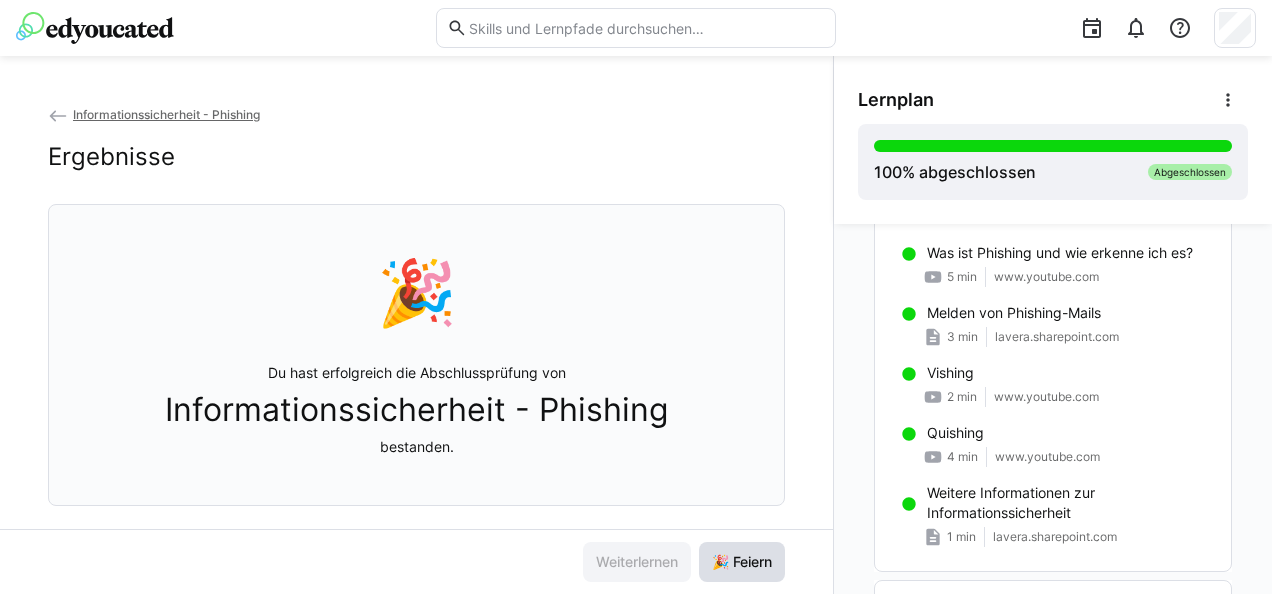 click on "🎉 Feiern" 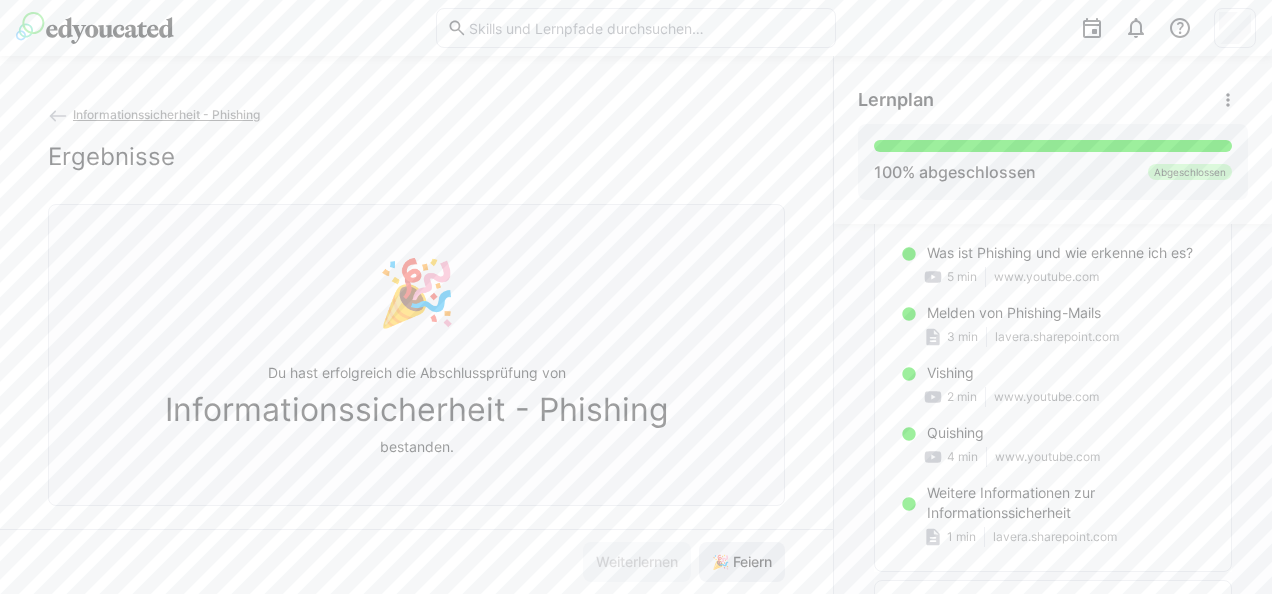 drag, startPoint x: 729, startPoint y: 582, endPoint x: 734, endPoint y: 573, distance: 10.29563 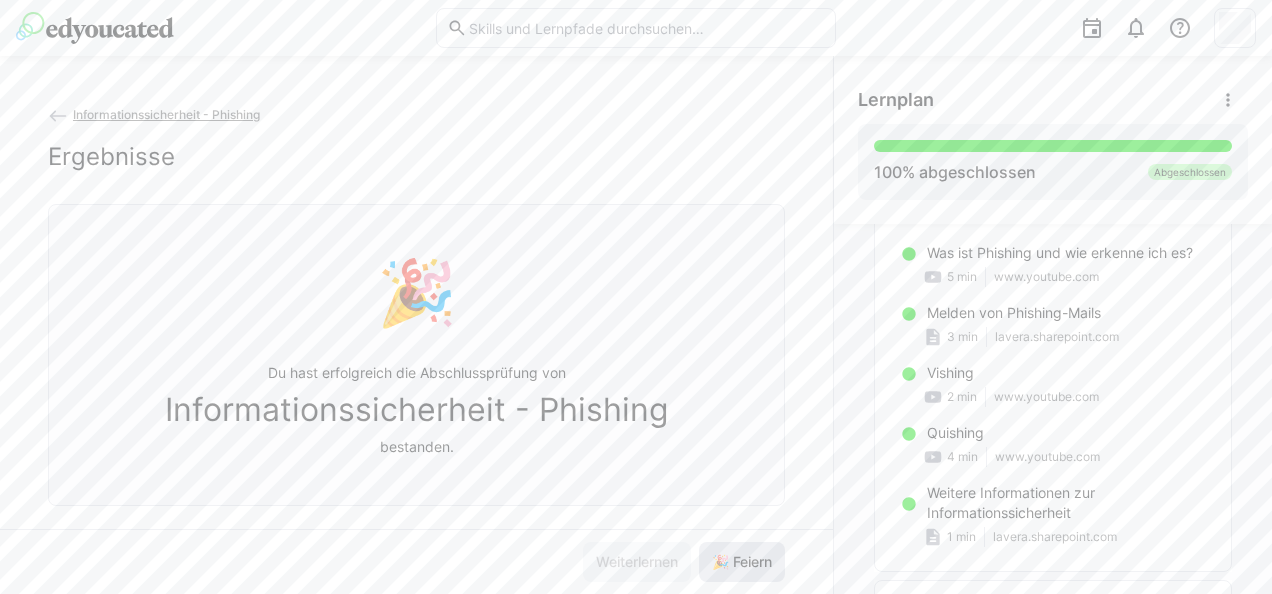 click on "🎉 Feiern" 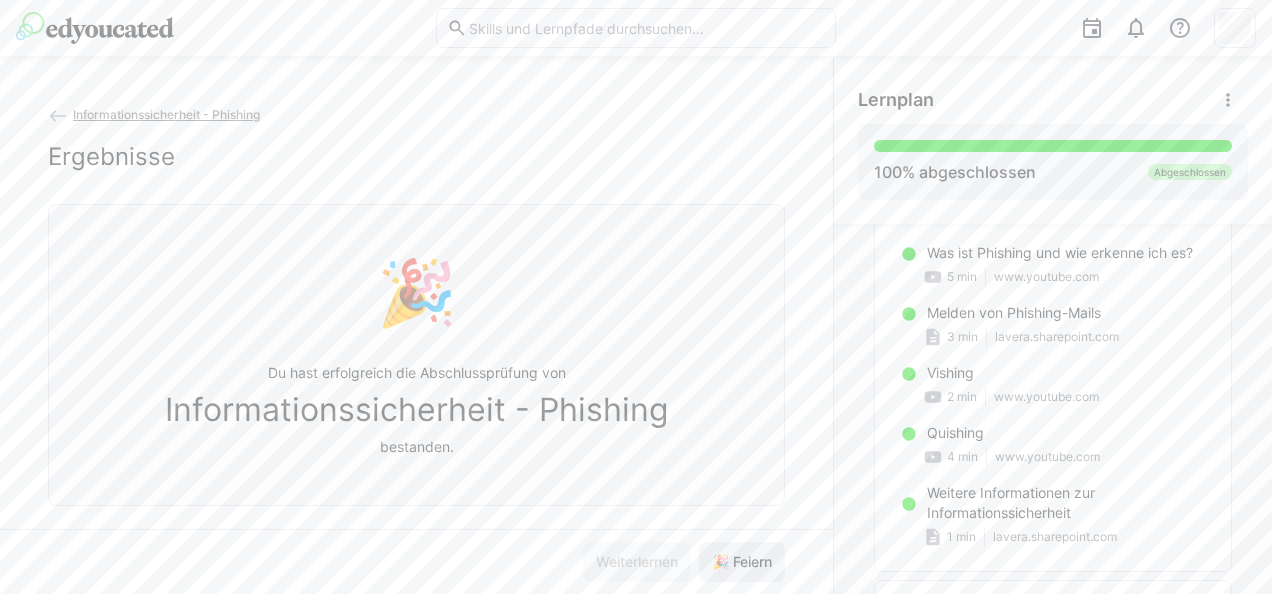 click on "🎉 Feiern" 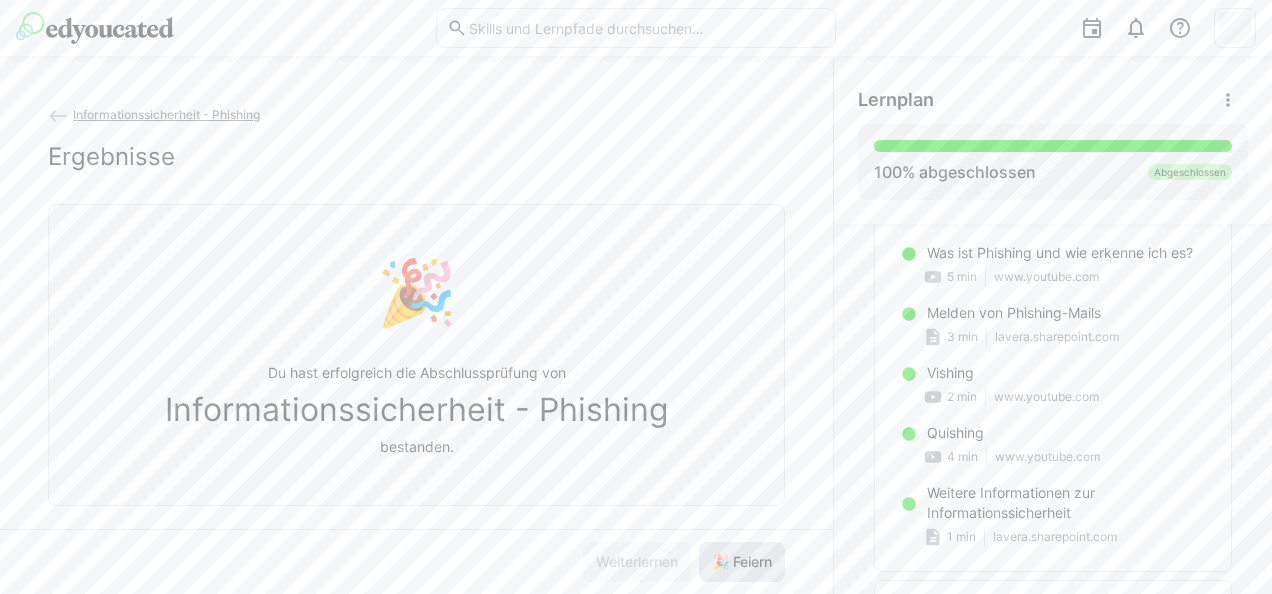 click on "🎉 Feiern" 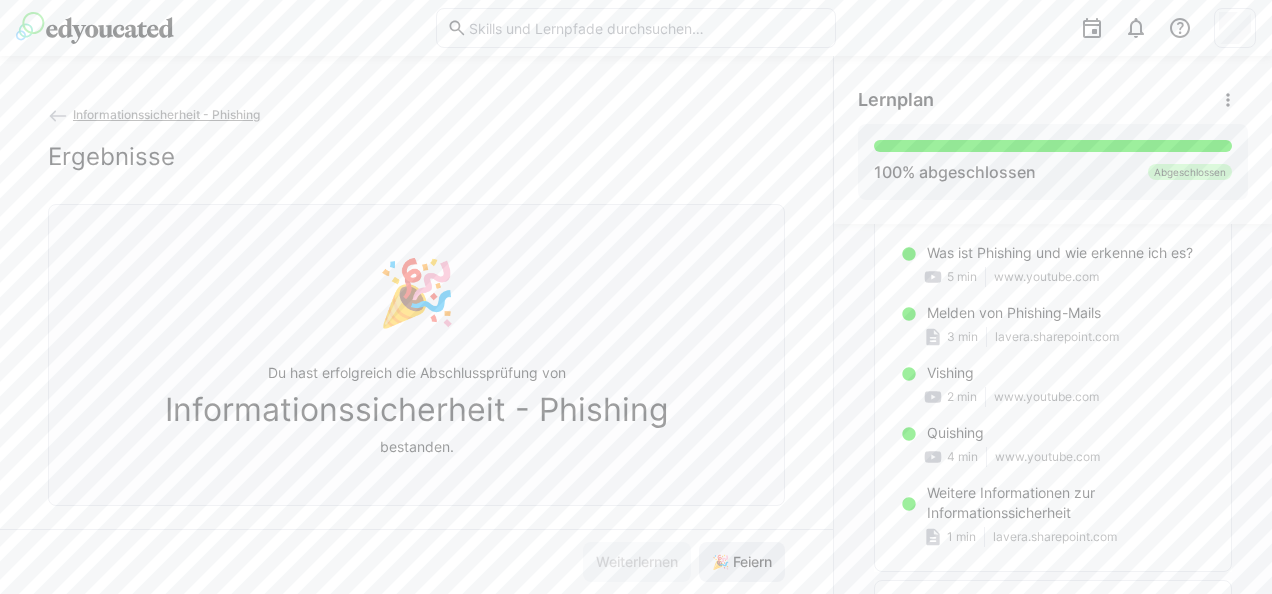 click on "🎉 Feiern" 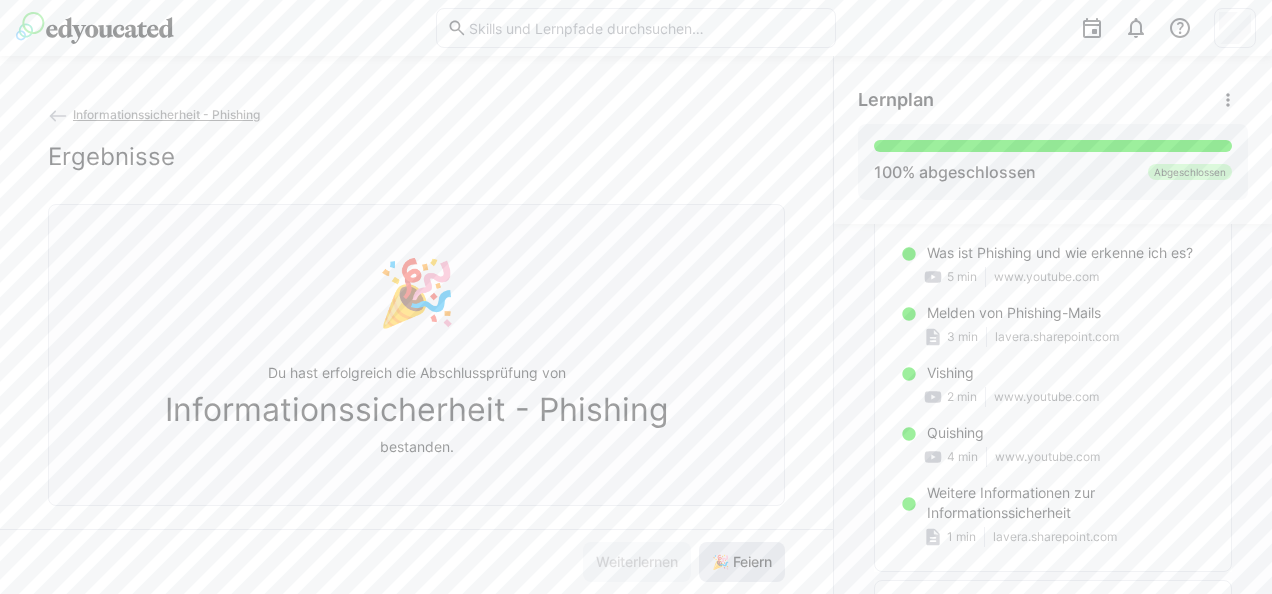 click on "🎉 Feiern" 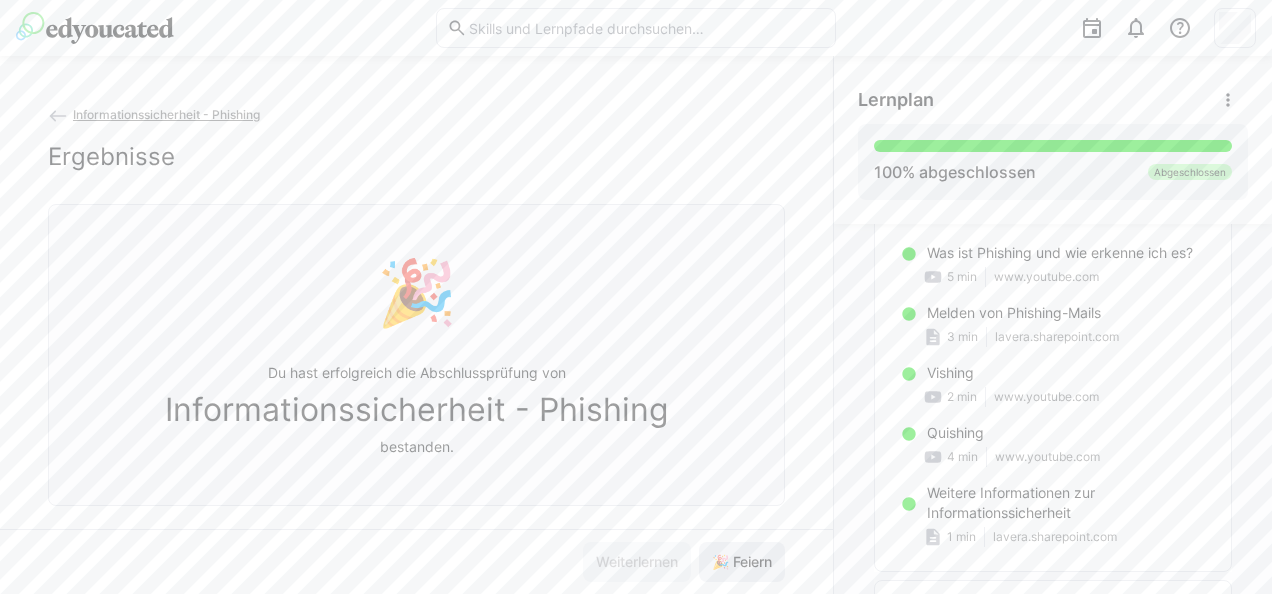 click on "🎉 Feiern" 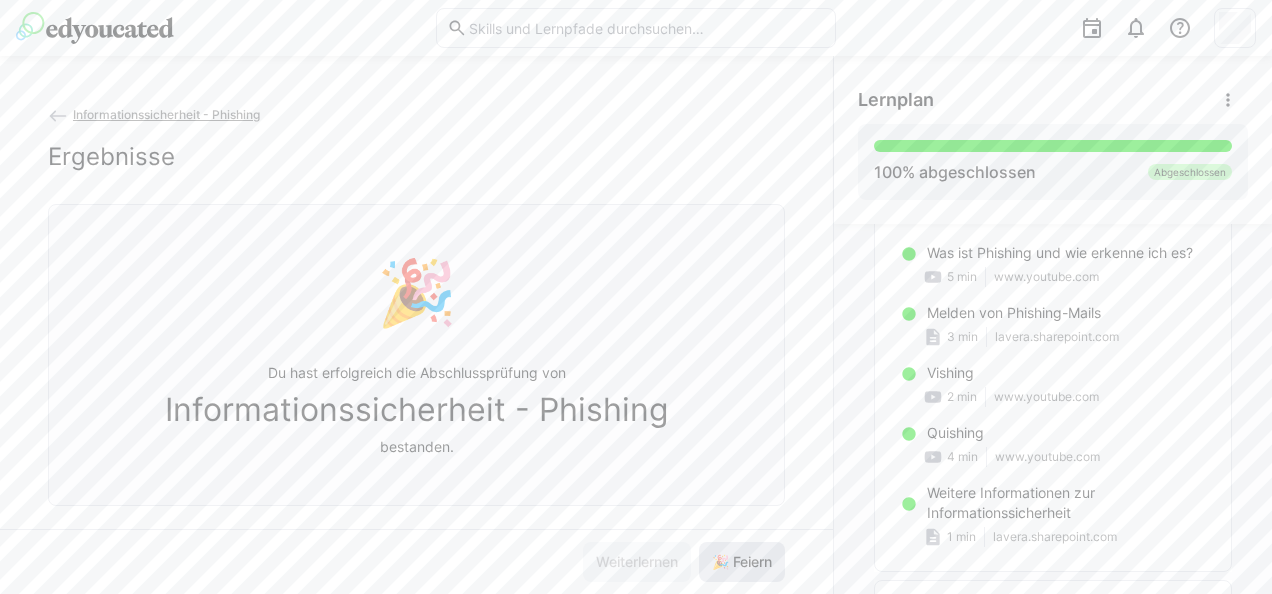 click on "🎉 Feiern" 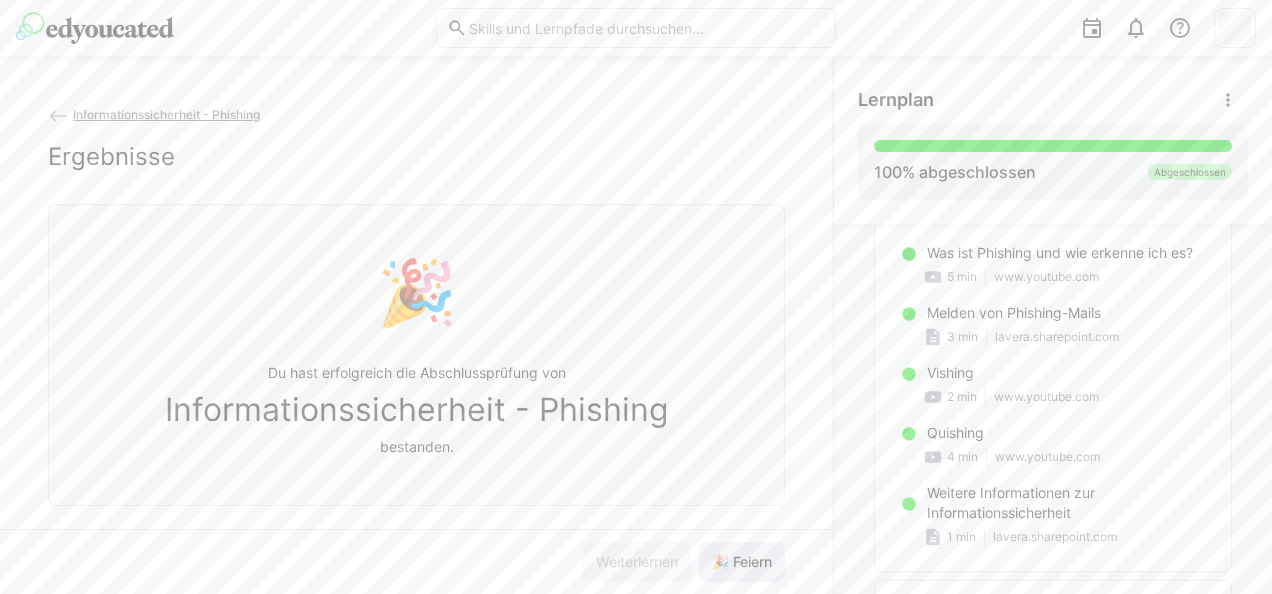 click on "🎉 Feiern" 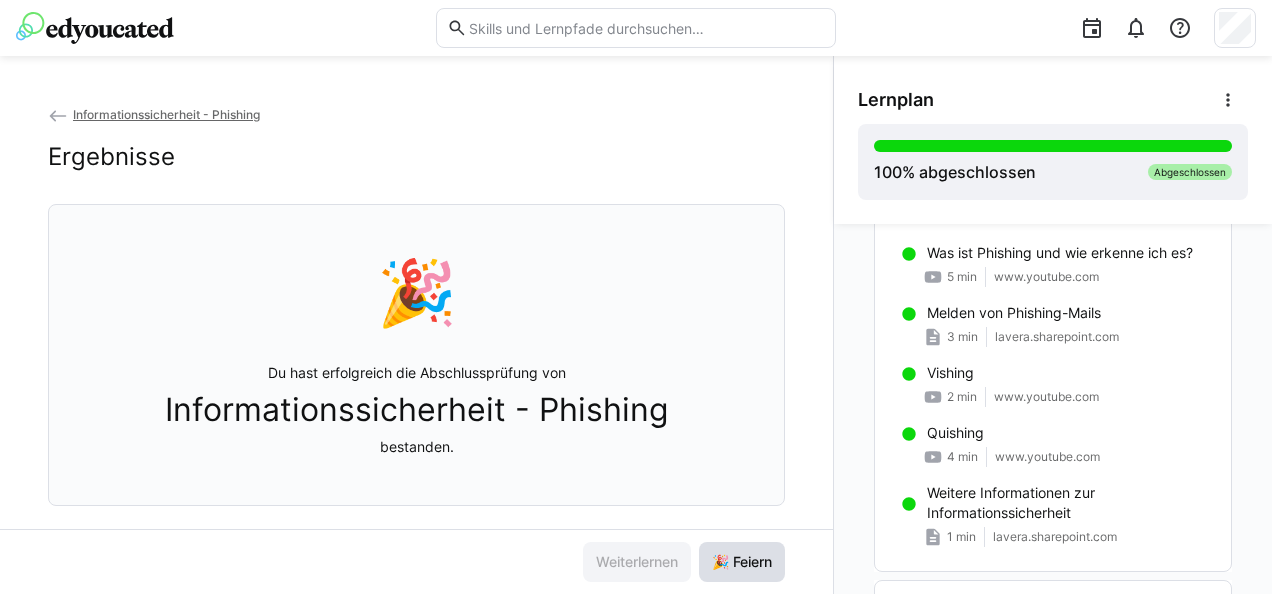 click on "🎉 Feiern" 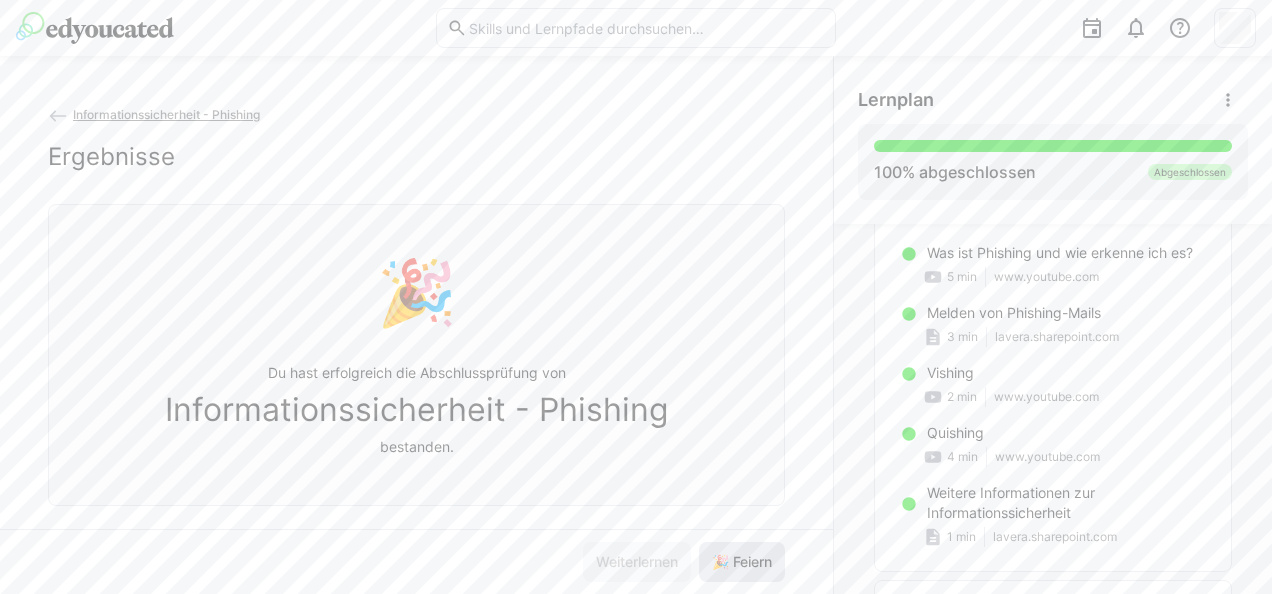 click on "🎉 Feiern" 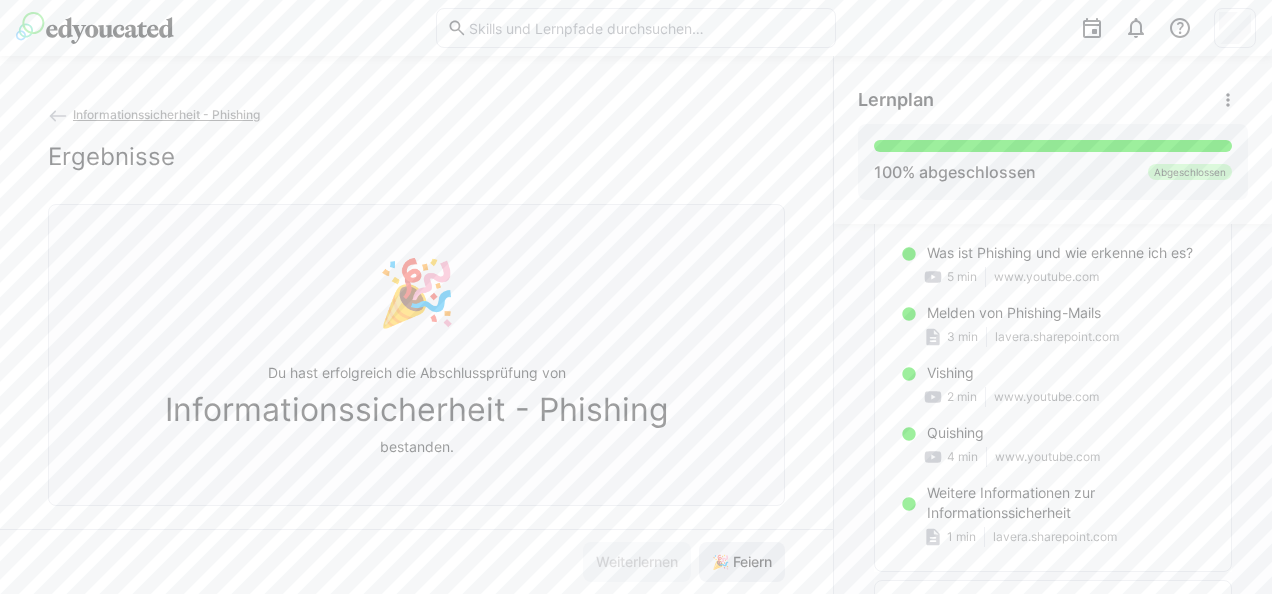 click on "🎉 Feiern" 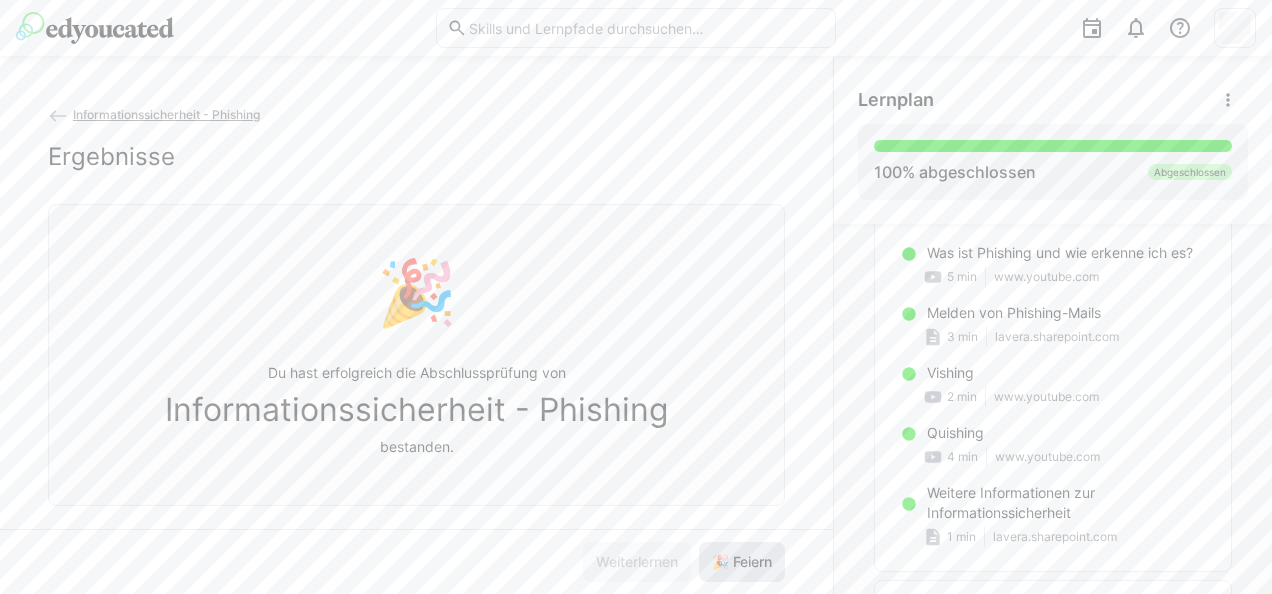 click on "🎉 Feiern" 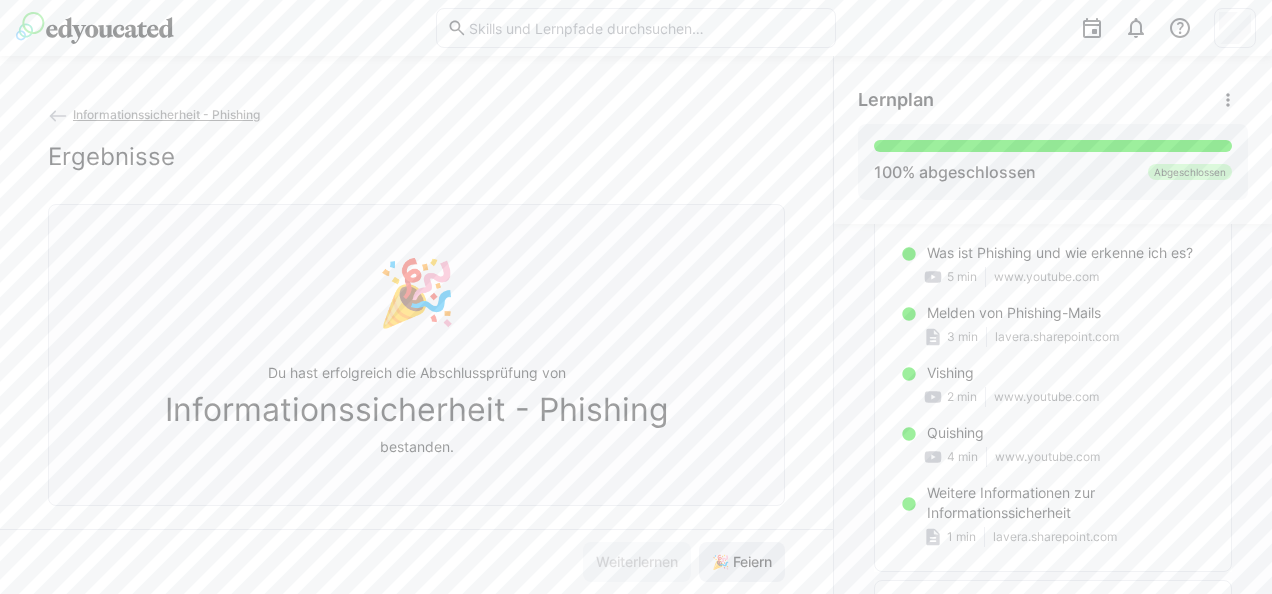 click on "🎉 Feiern" 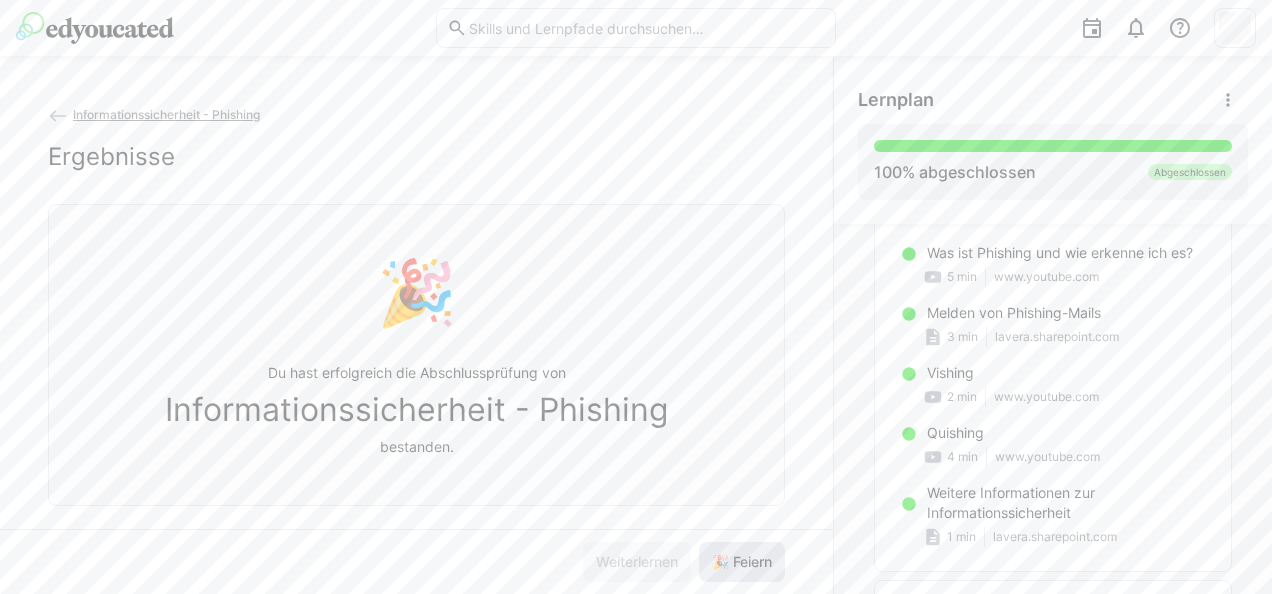 click on "🎉 Feiern" 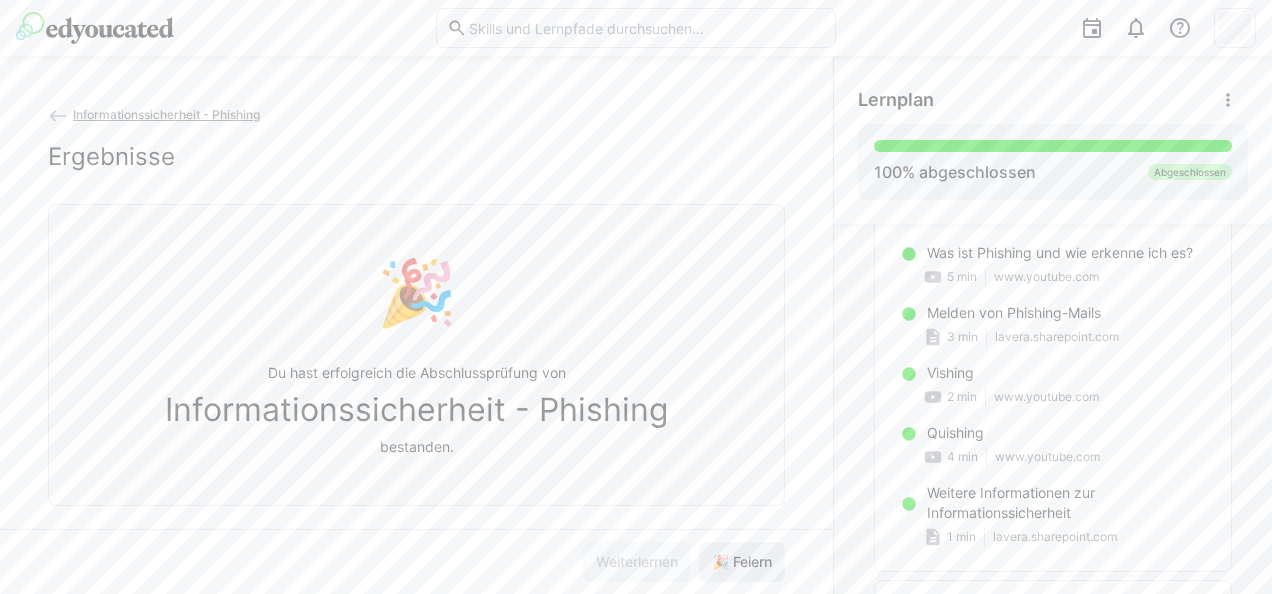 click on "🎉 Feiern" 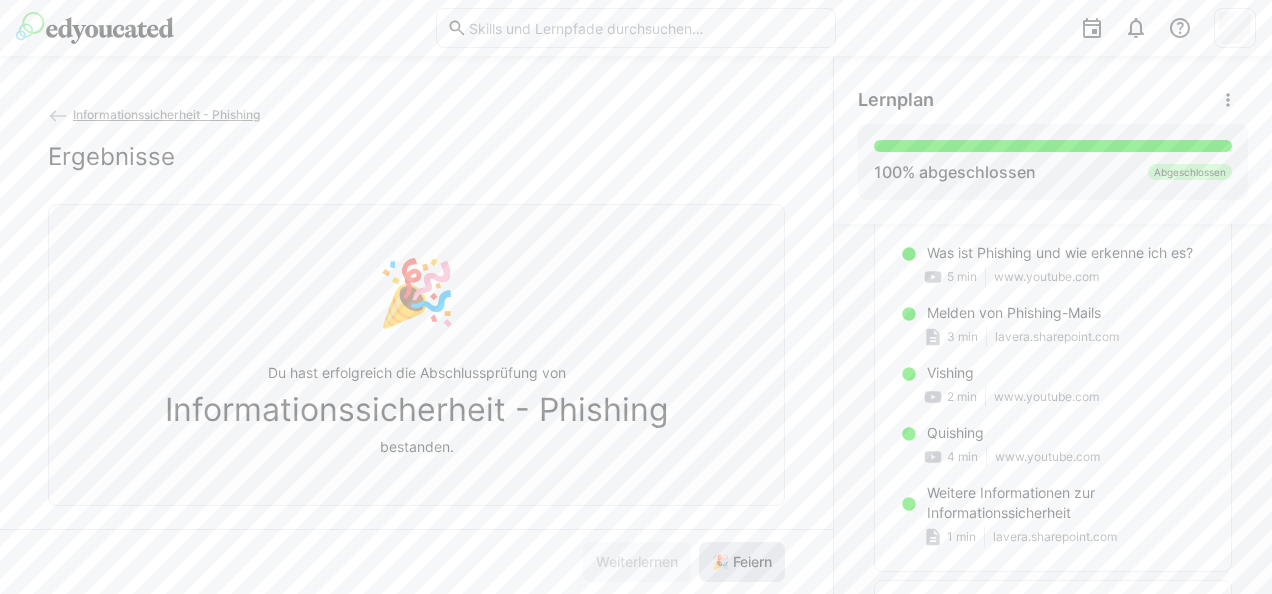 click on "🎉 Feiern" 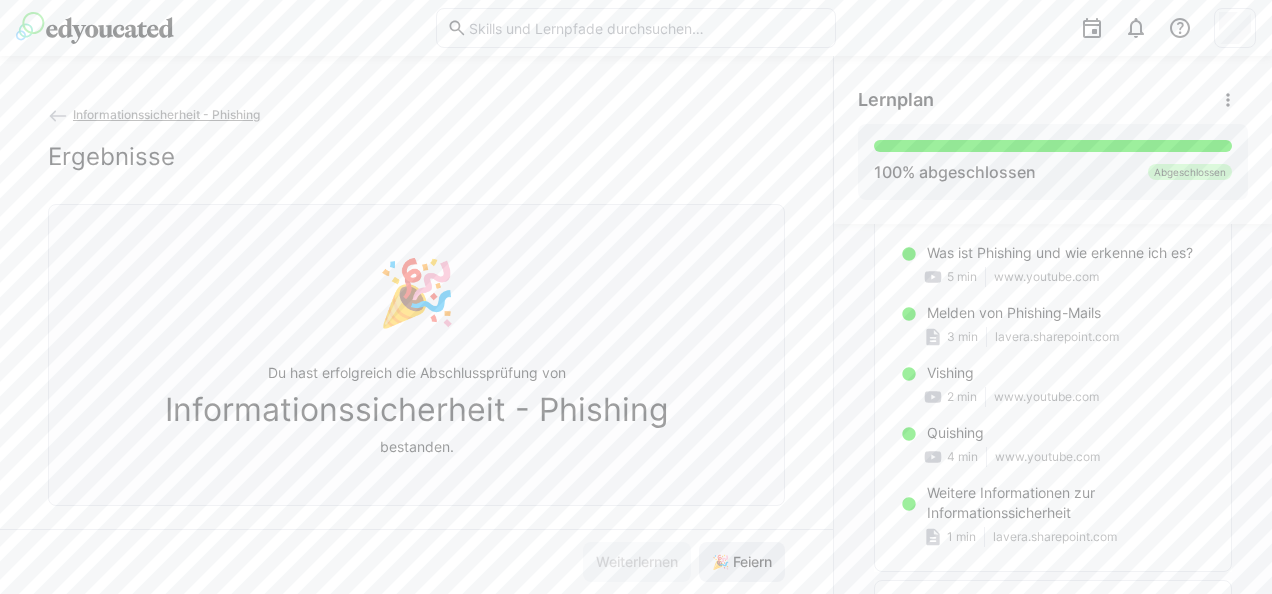 click on "🎉 Feiern" 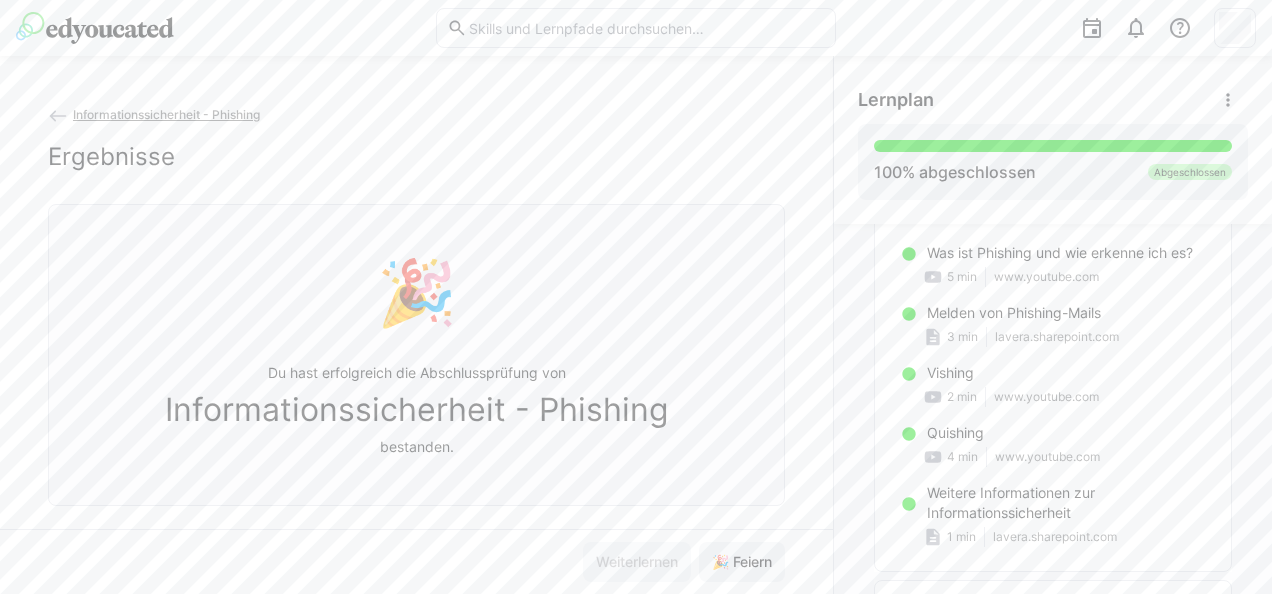 scroll, scrollTop: 175, scrollLeft: 0, axis: vertical 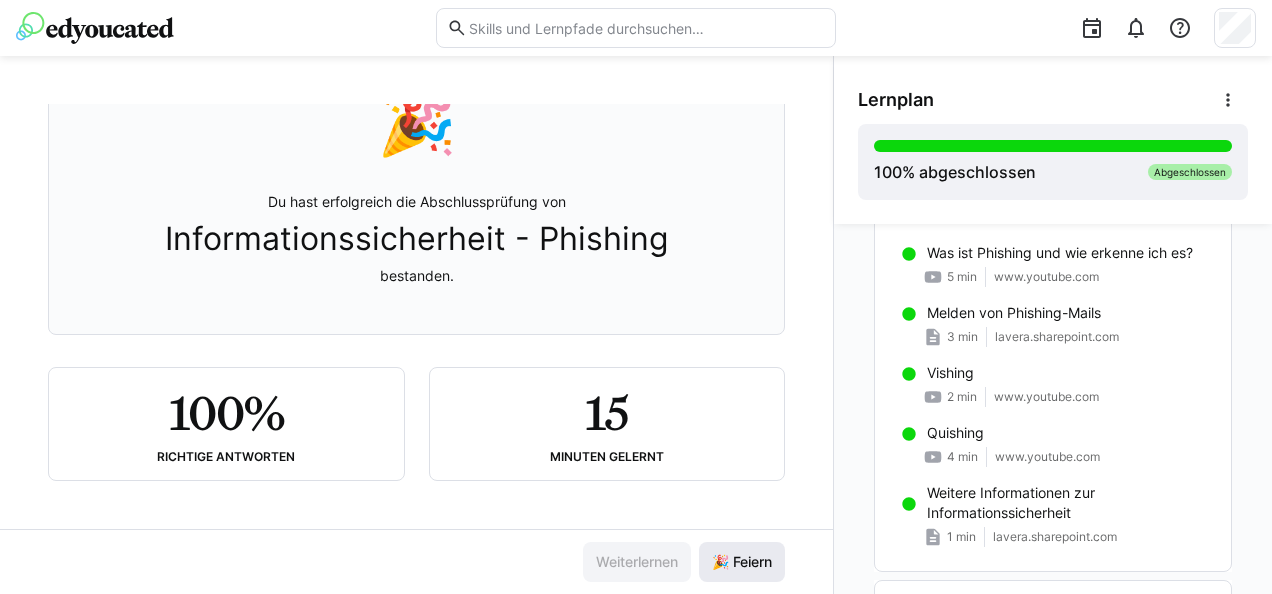 click on "🎉 Feiern" 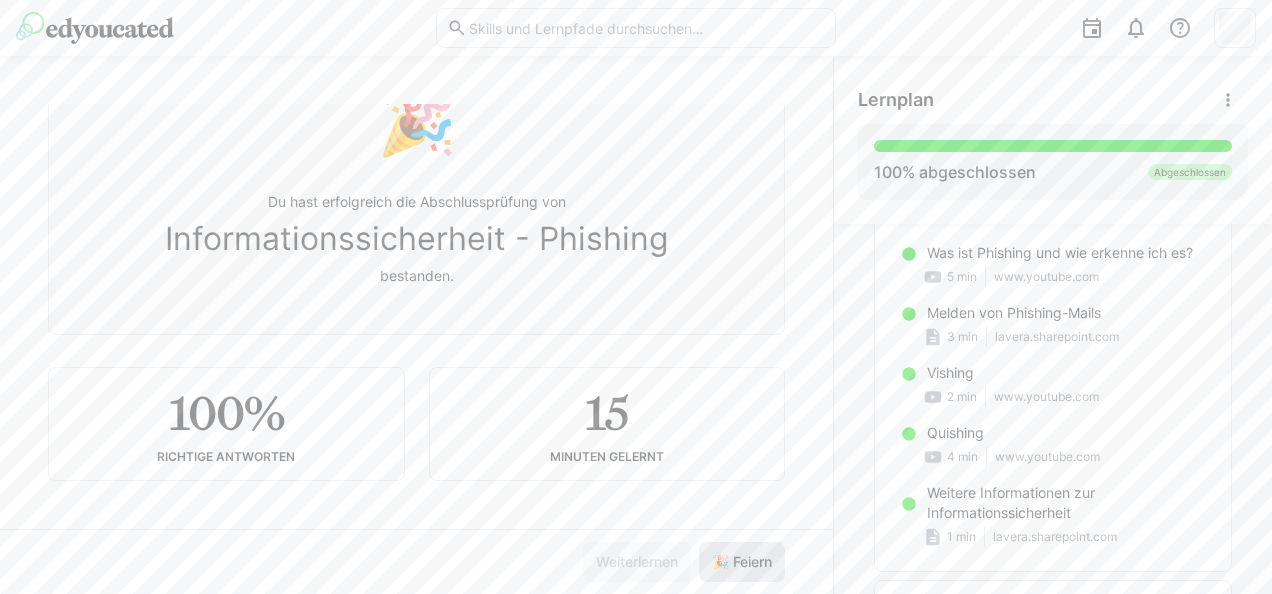 click on "🎉 Feiern" 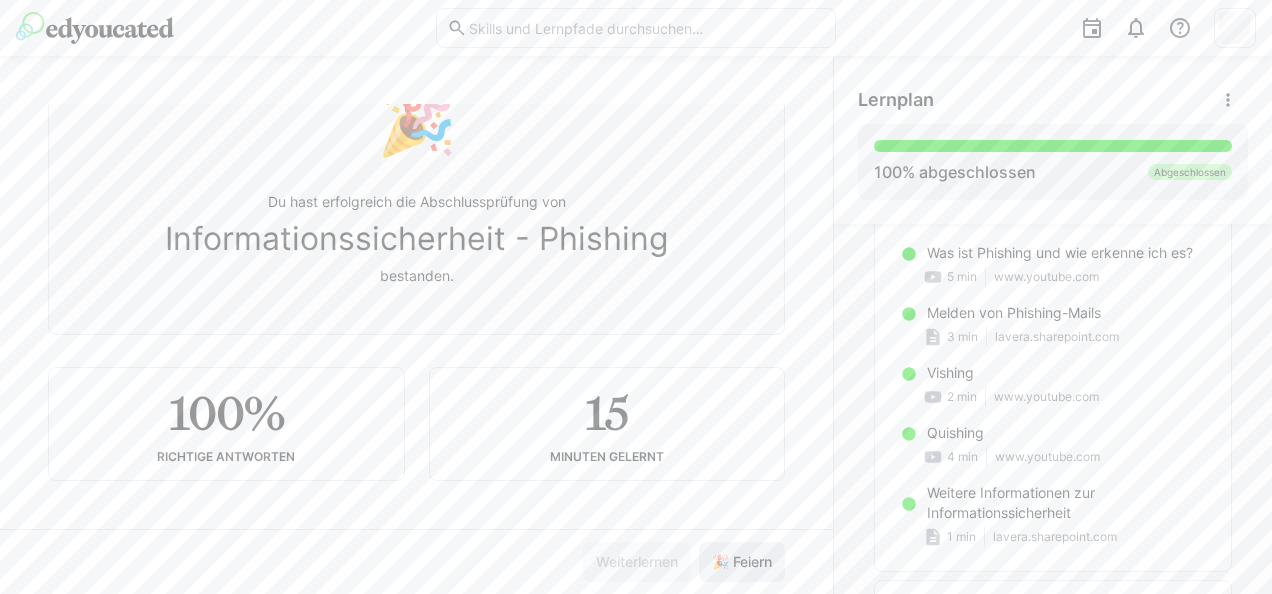 click on "🎉 Feiern" 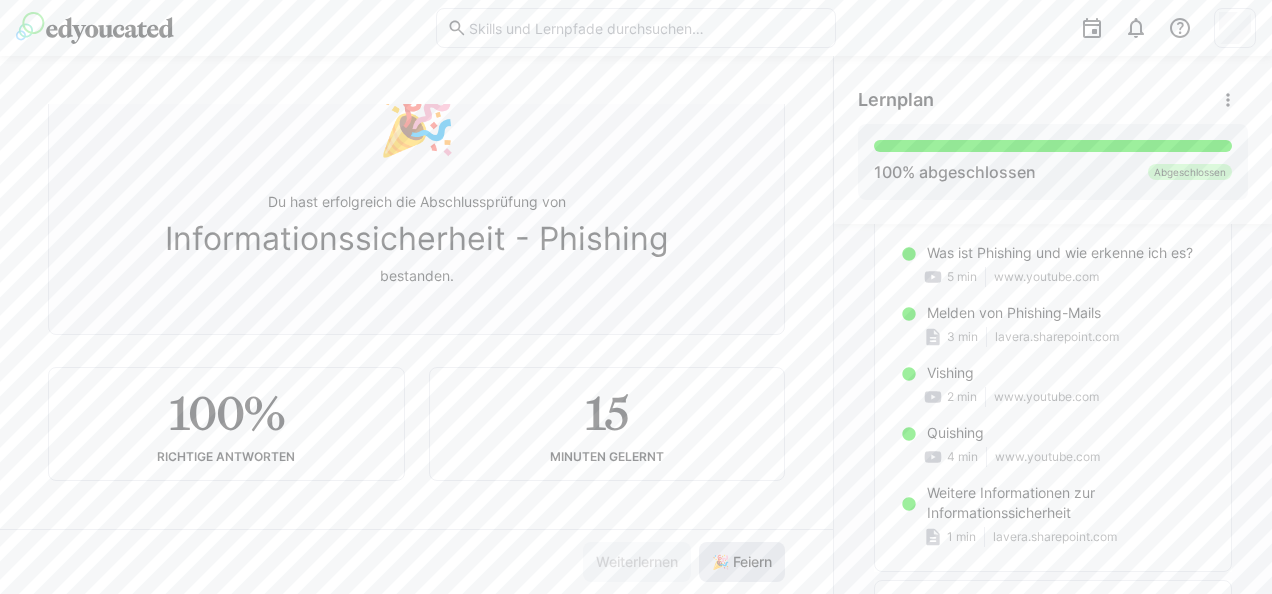 click on "🎉 Feiern" 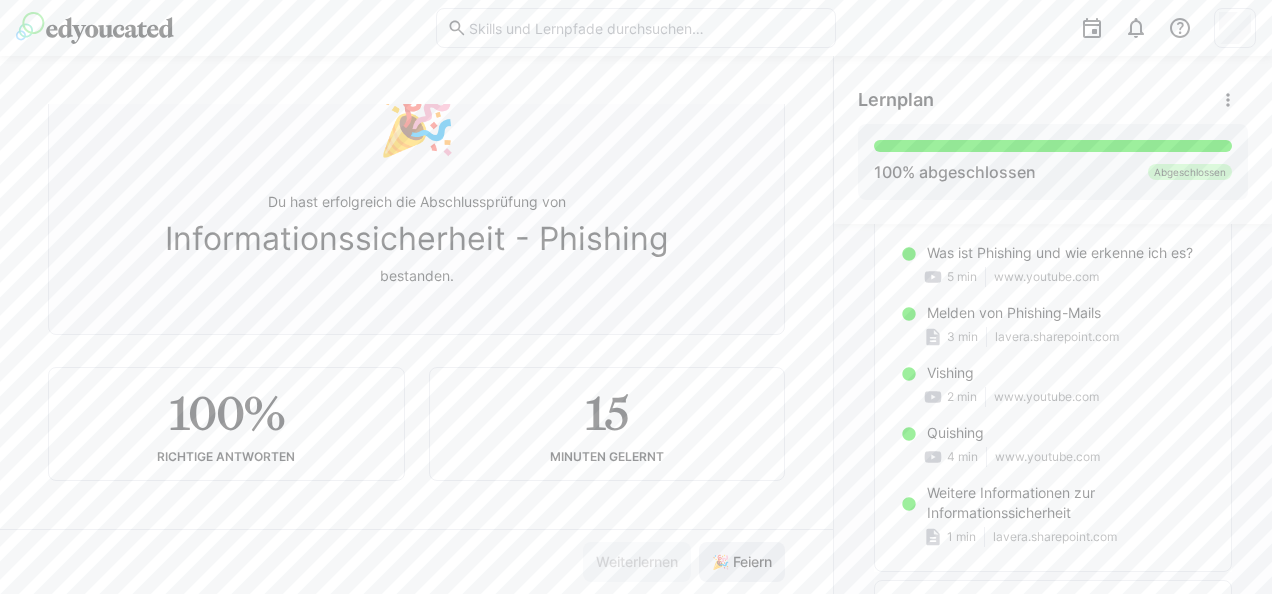 click on "🎉 Feiern" 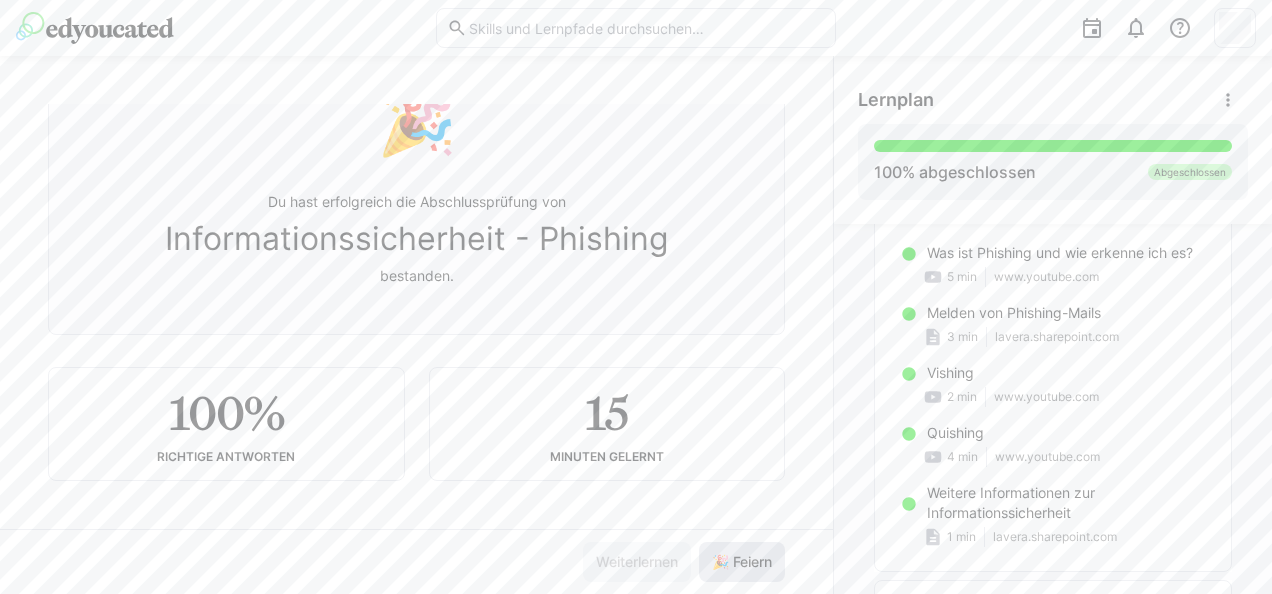 click on "🎉 Feiern" 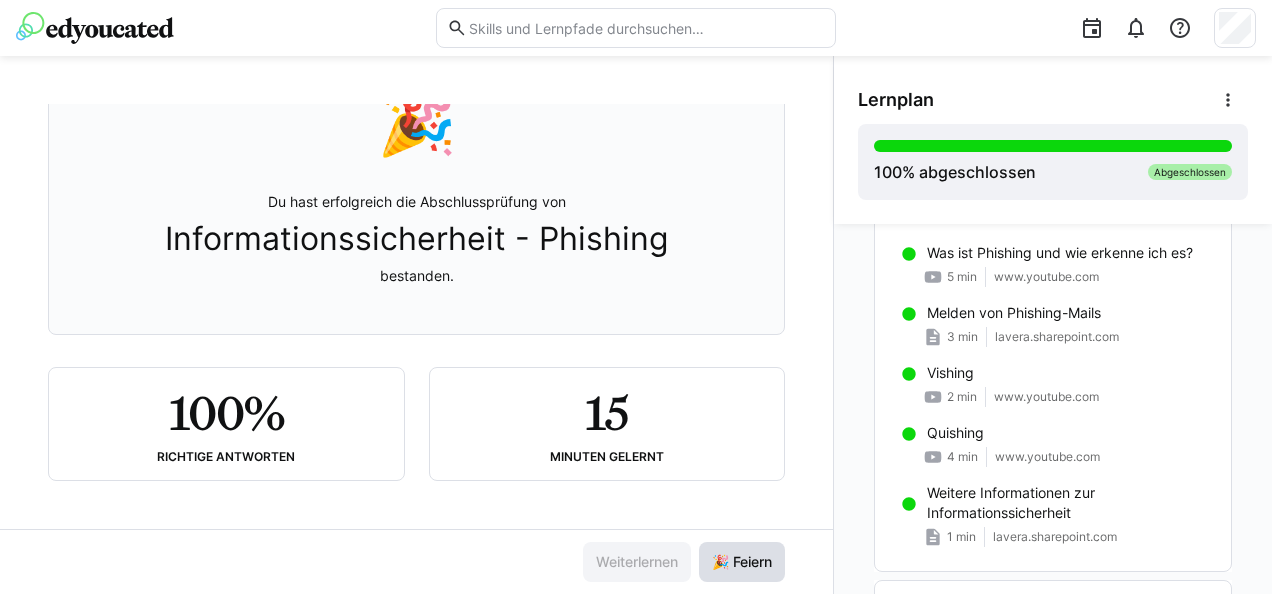 click on "🎉 Feiern" 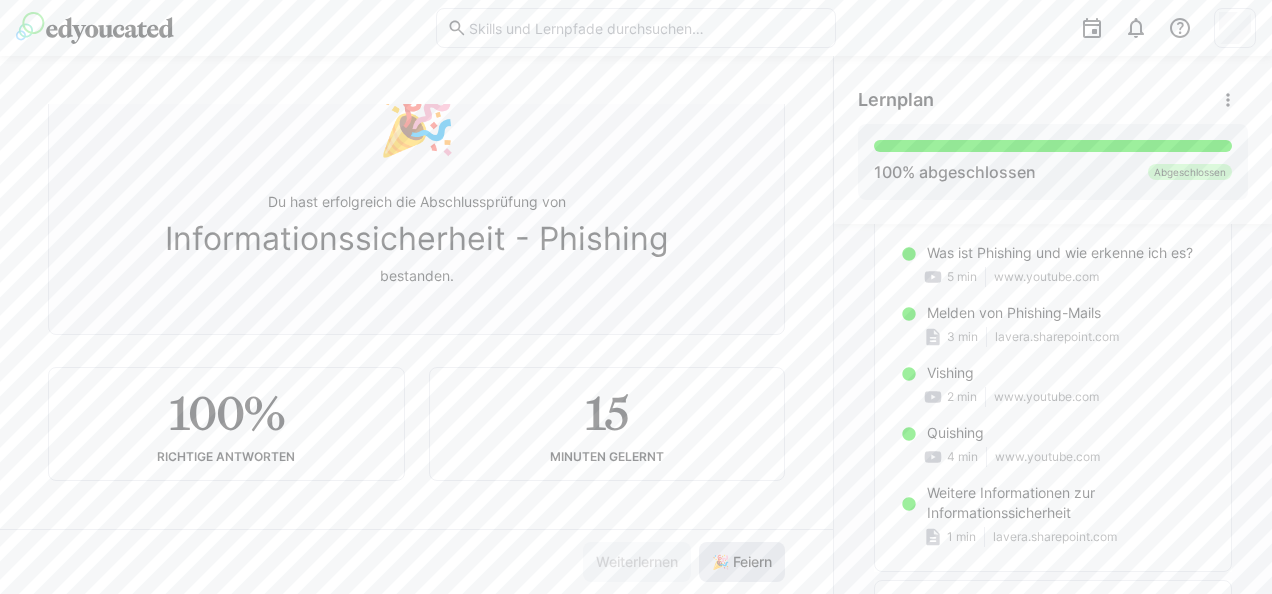 click on "🎉 Feiern" 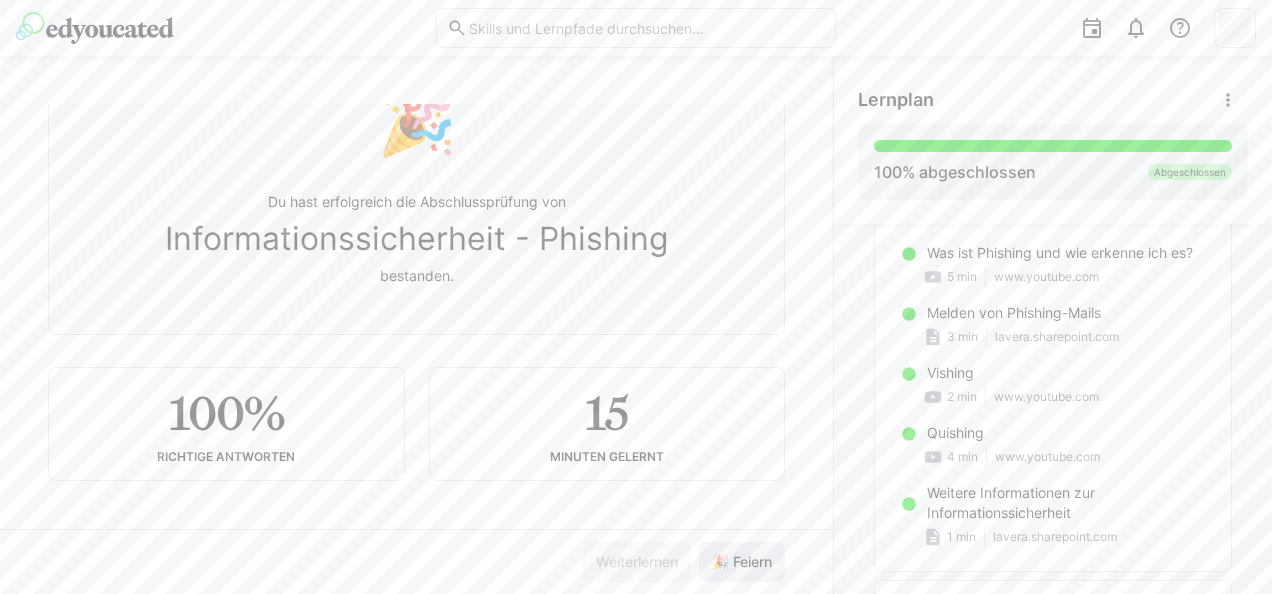 click on "🎉 Feiern" 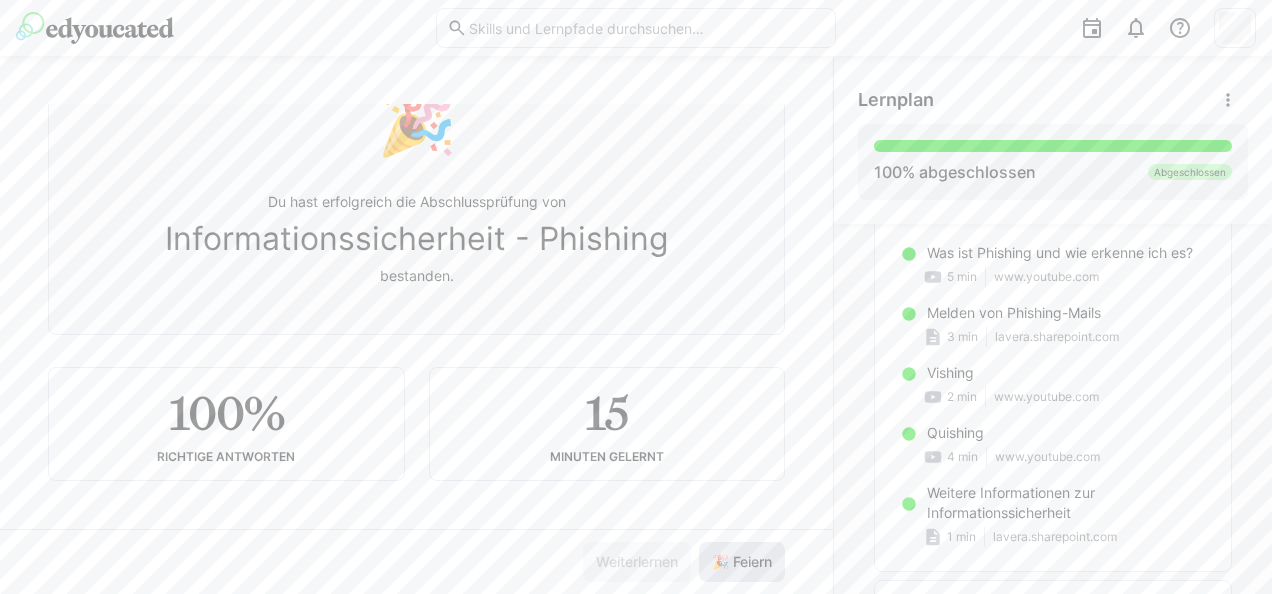 click on "🎉 Feiern" 